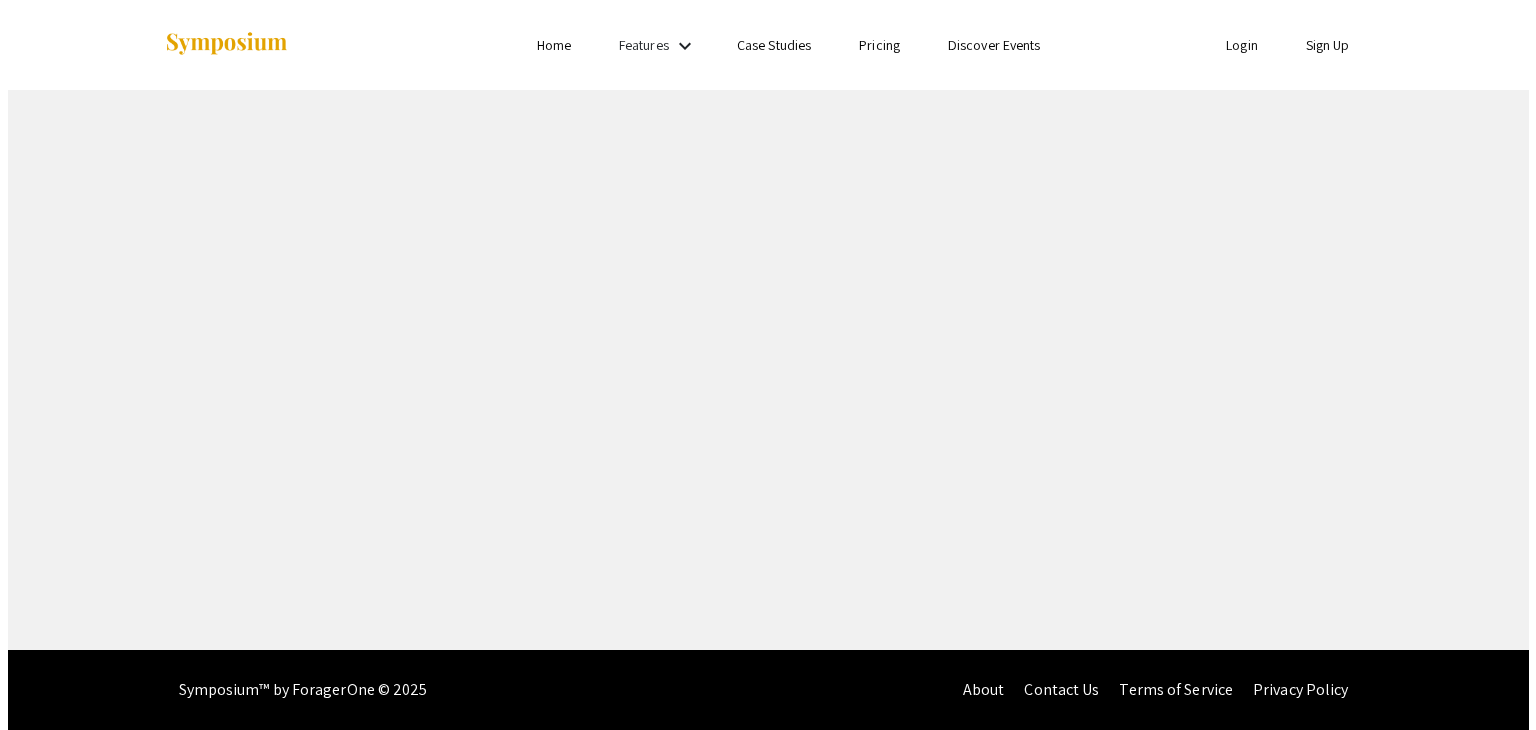 scroll, scrollTop: 0, scrollLeft: 0, axis: both 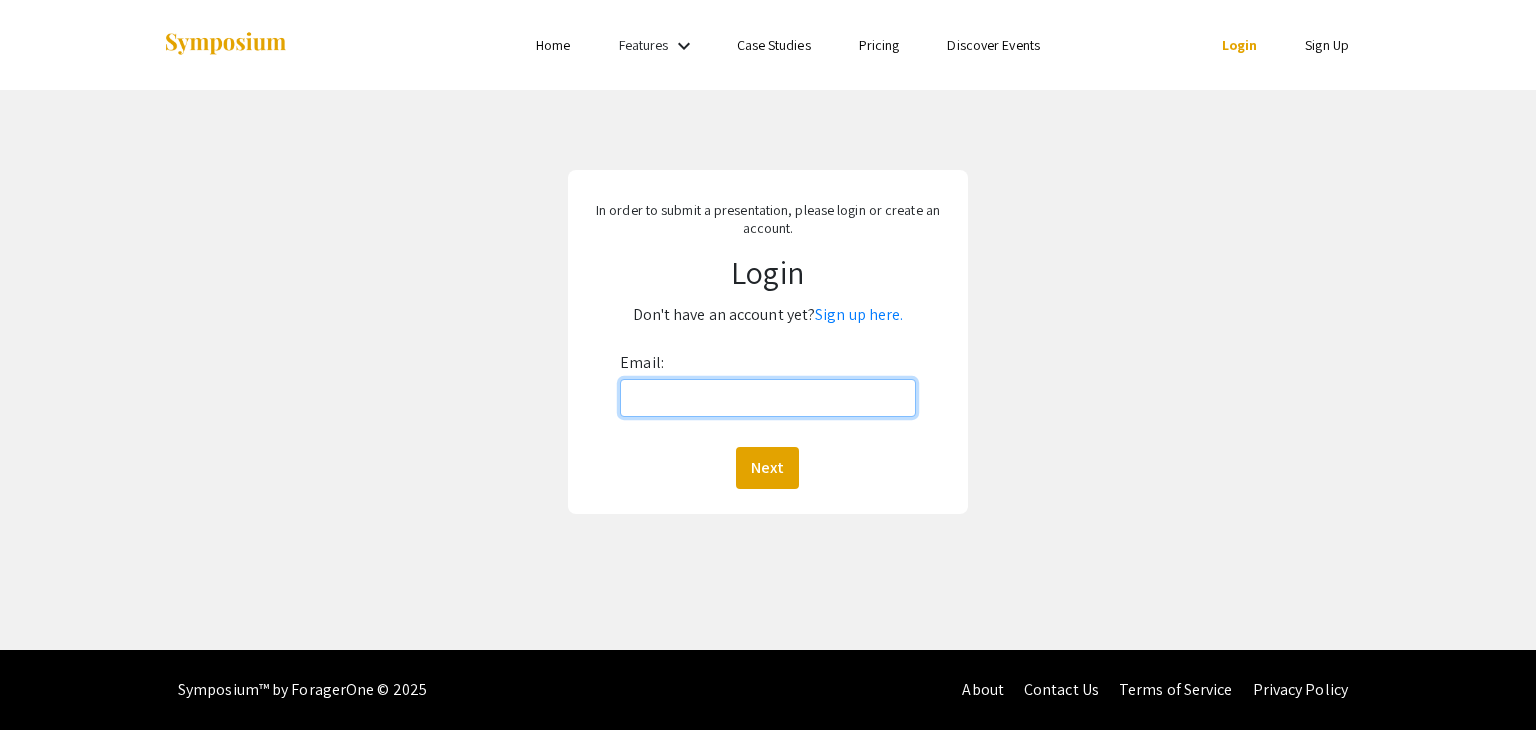 click on "Email:" at bounding box center [767, 398] 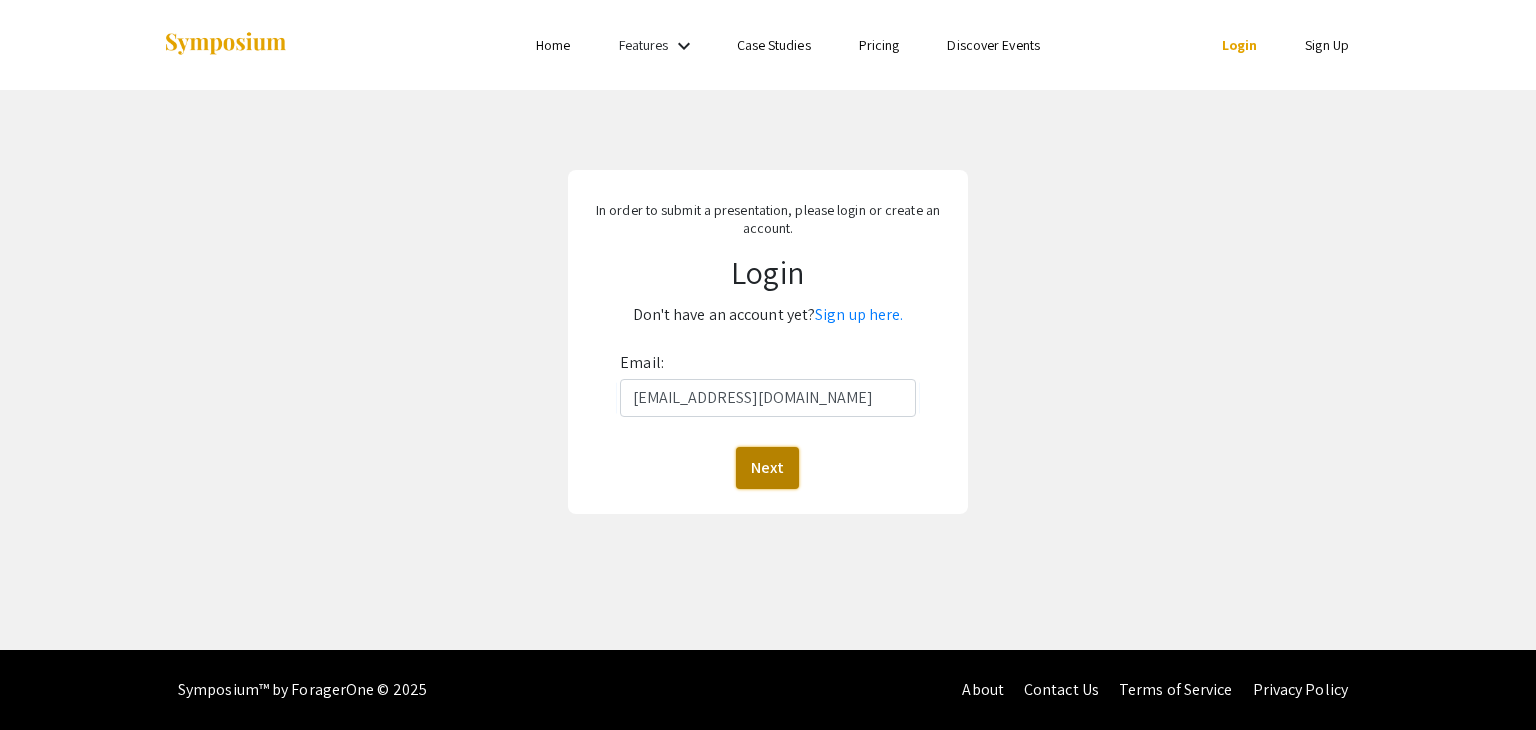 click on "Next" 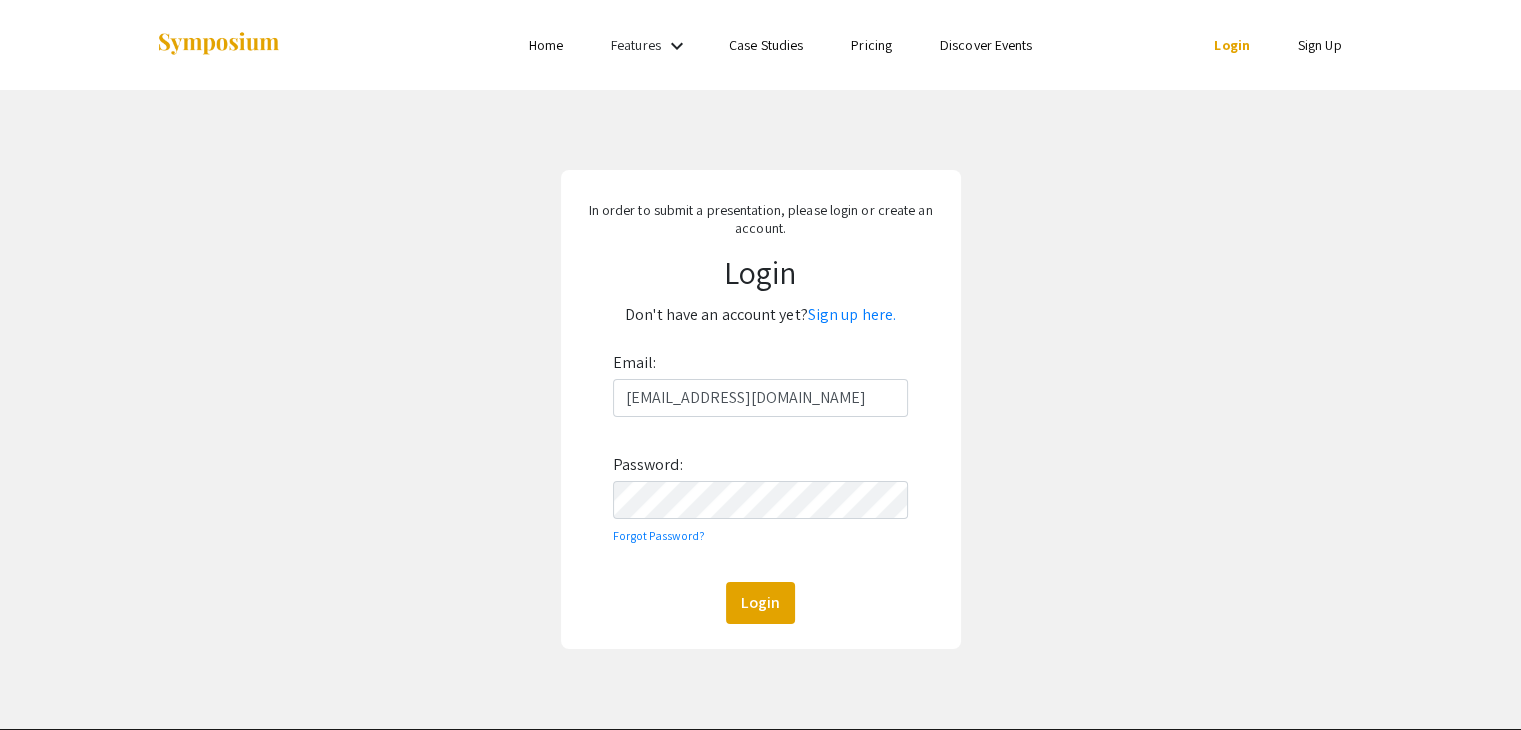 click on "Don't have an account yet?  Sign up here." 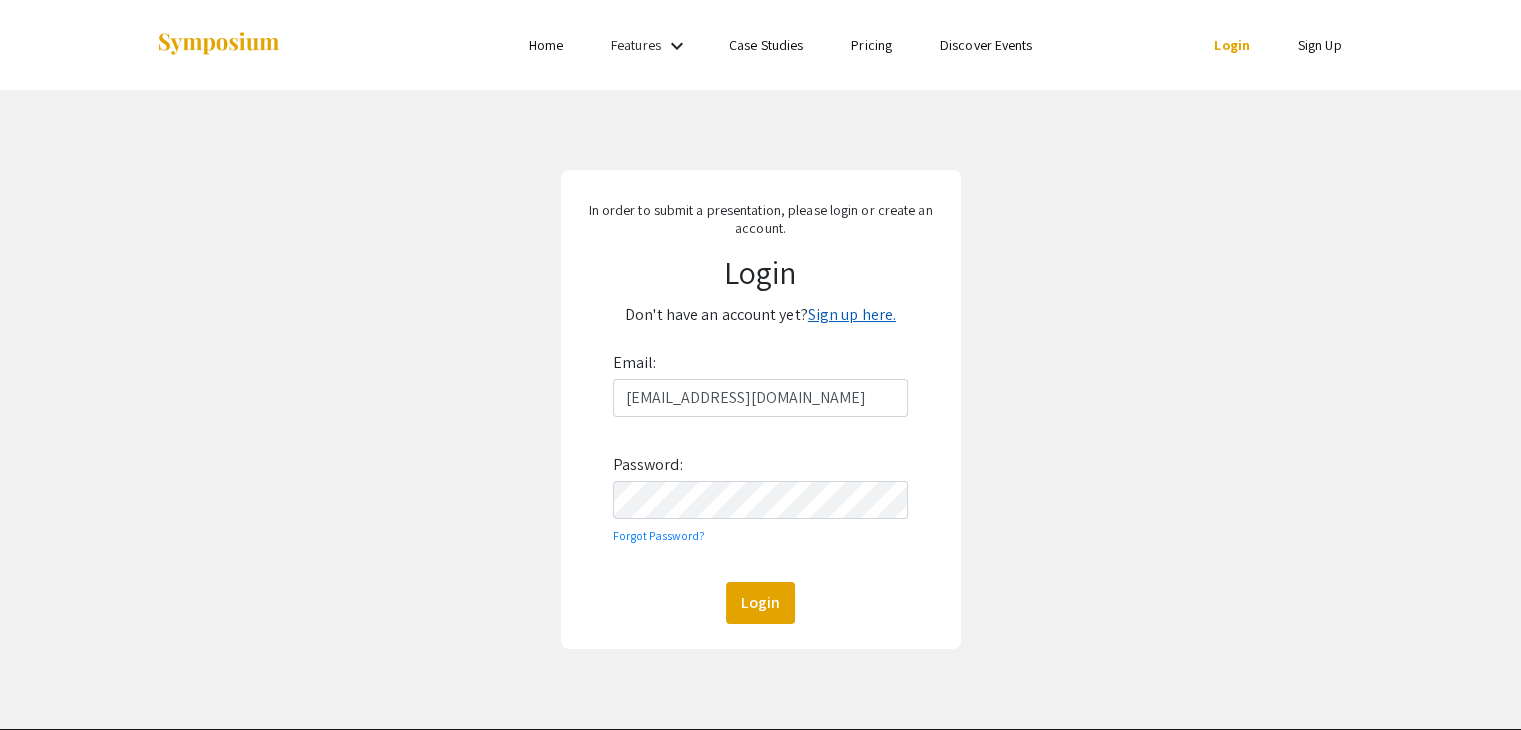 click on "Sign up here." 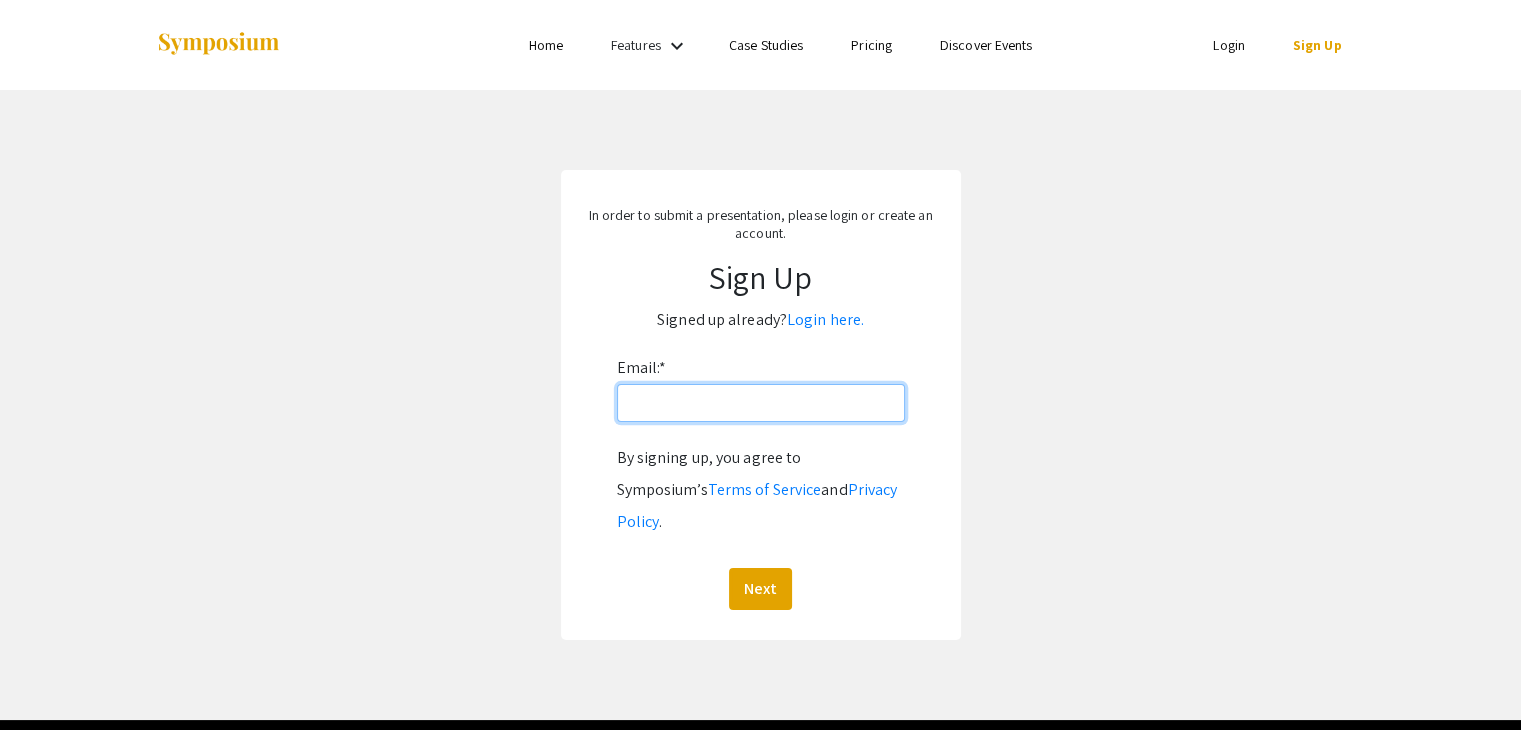 click on "Email:  *" at bounding box center (761, 403) 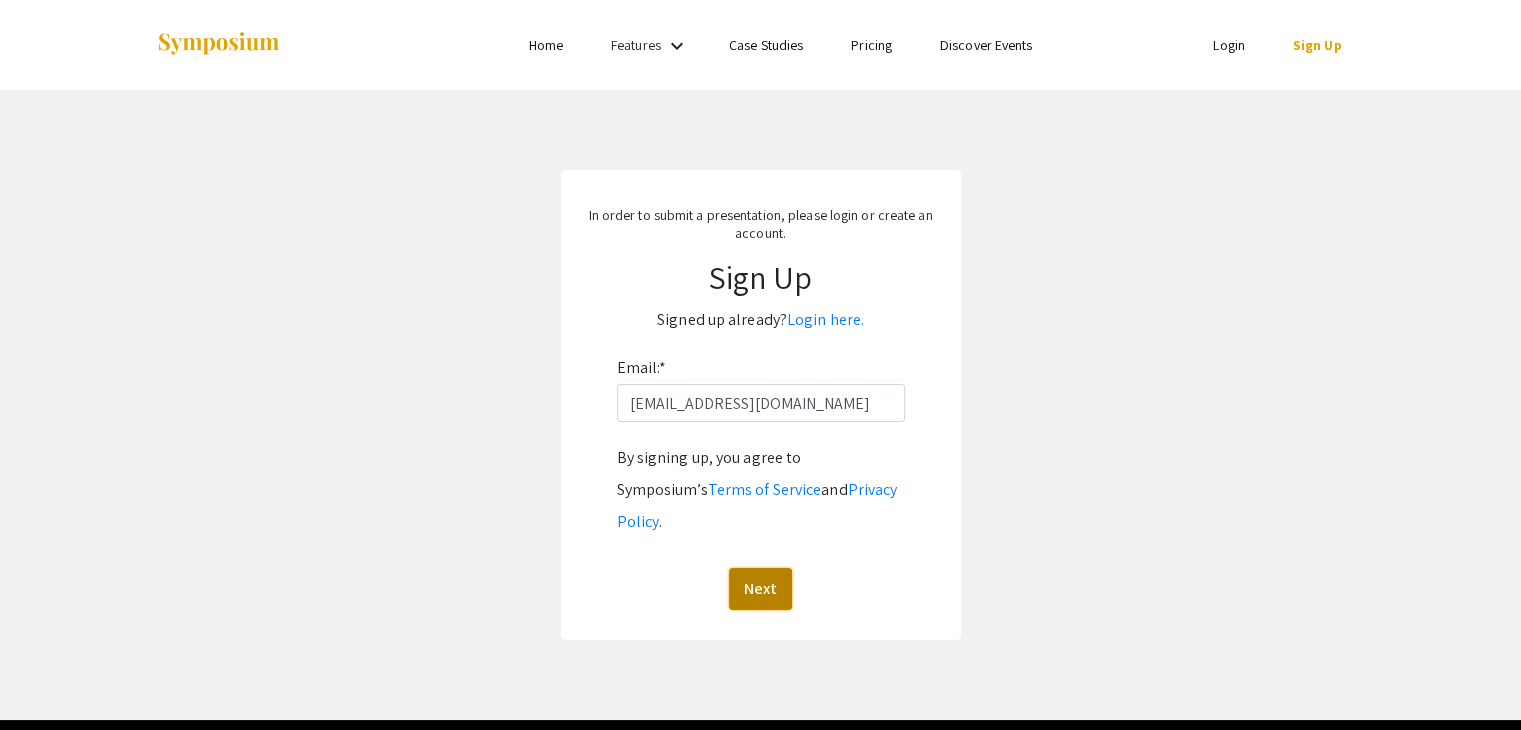 click on "Next" 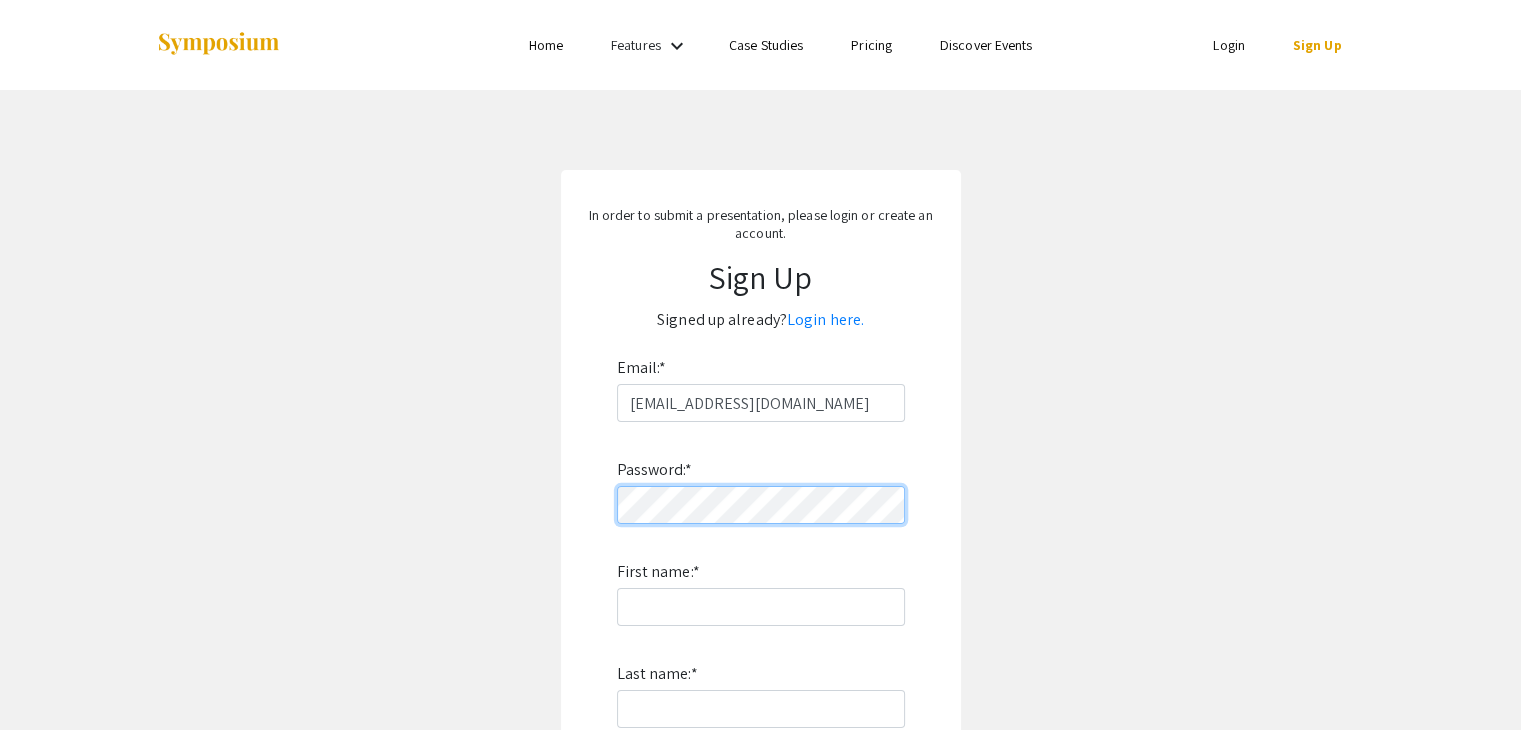 scroll, scrollTop: 266, scrollLeft: 0, axis: vertical 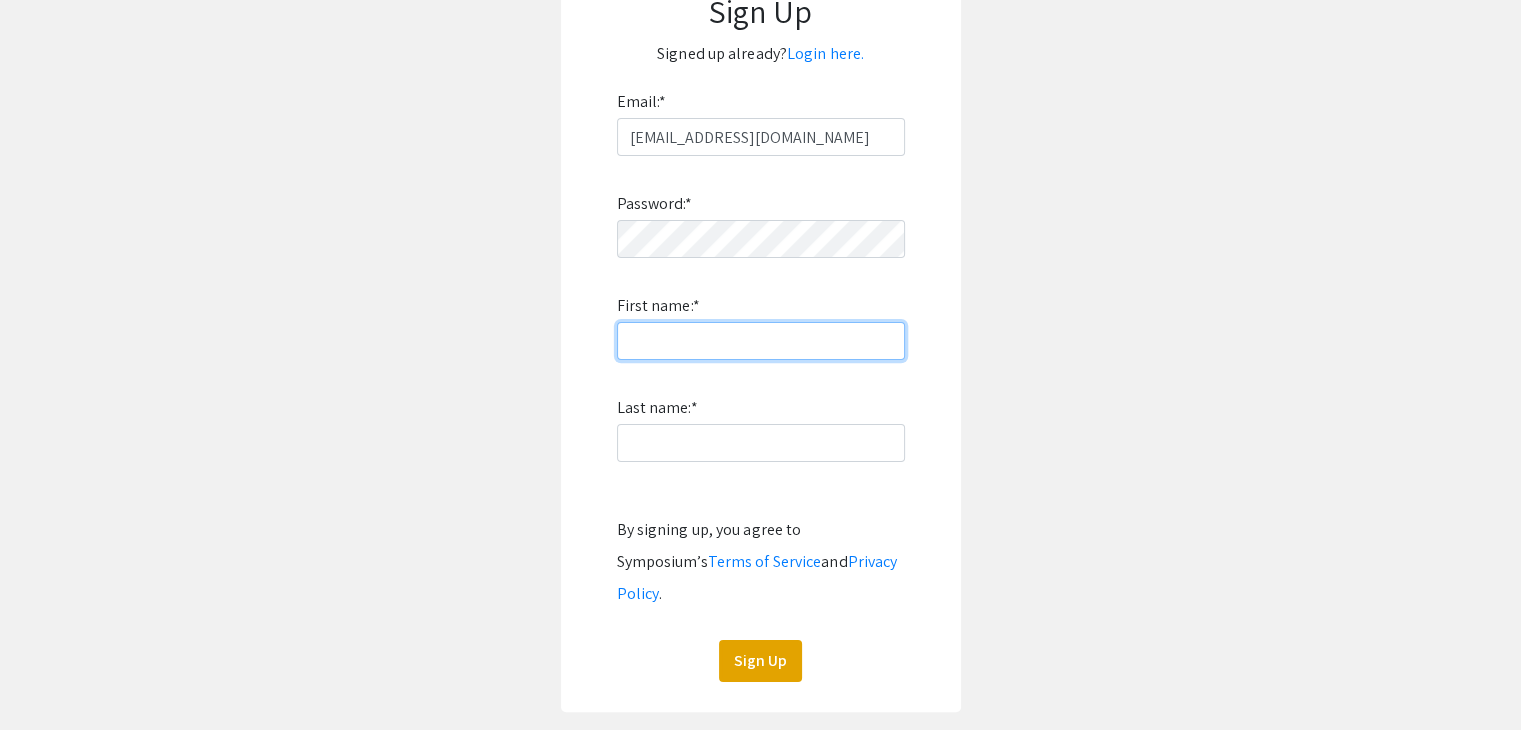 click on "First name:  *" at bounding box center [761, 341] 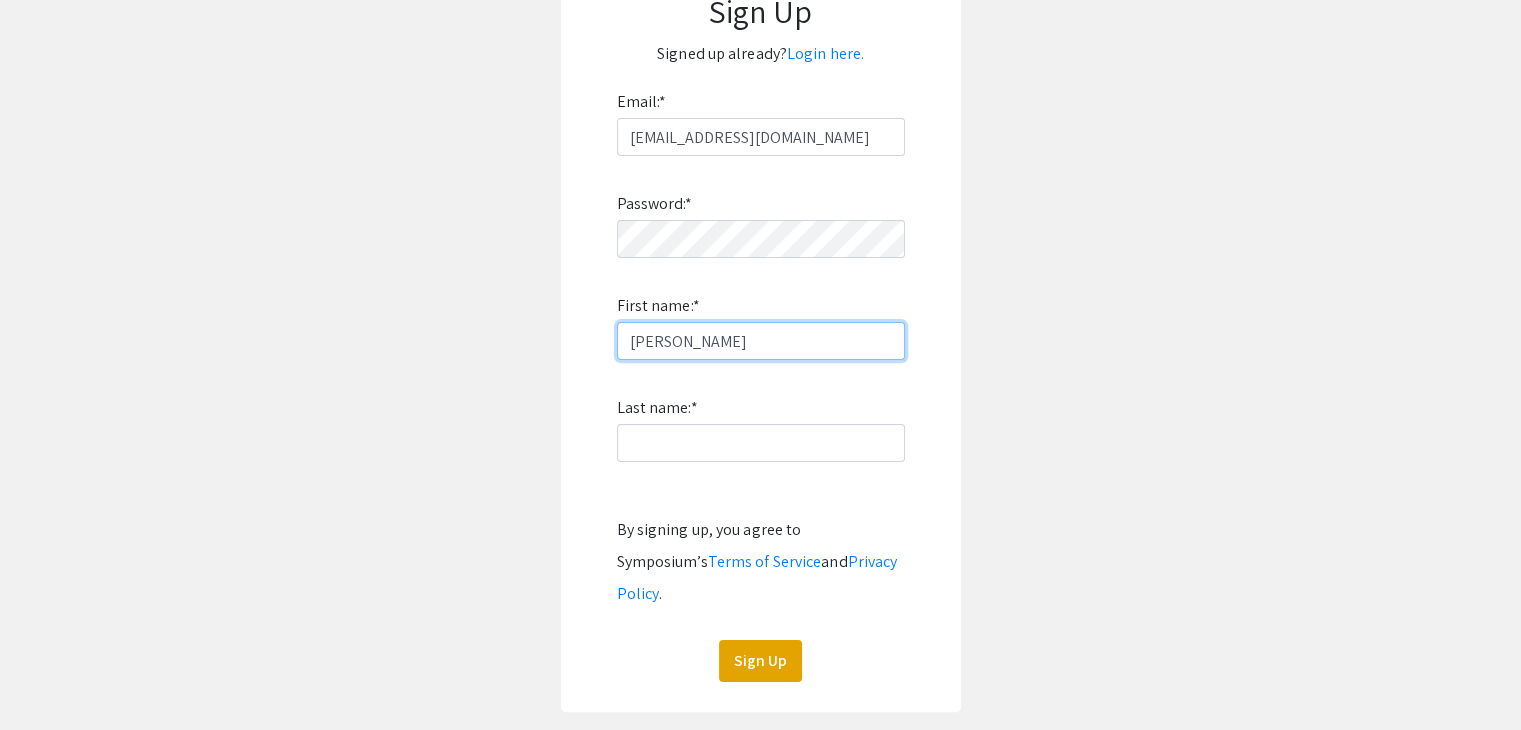 type on "[PERSON_NAME]" 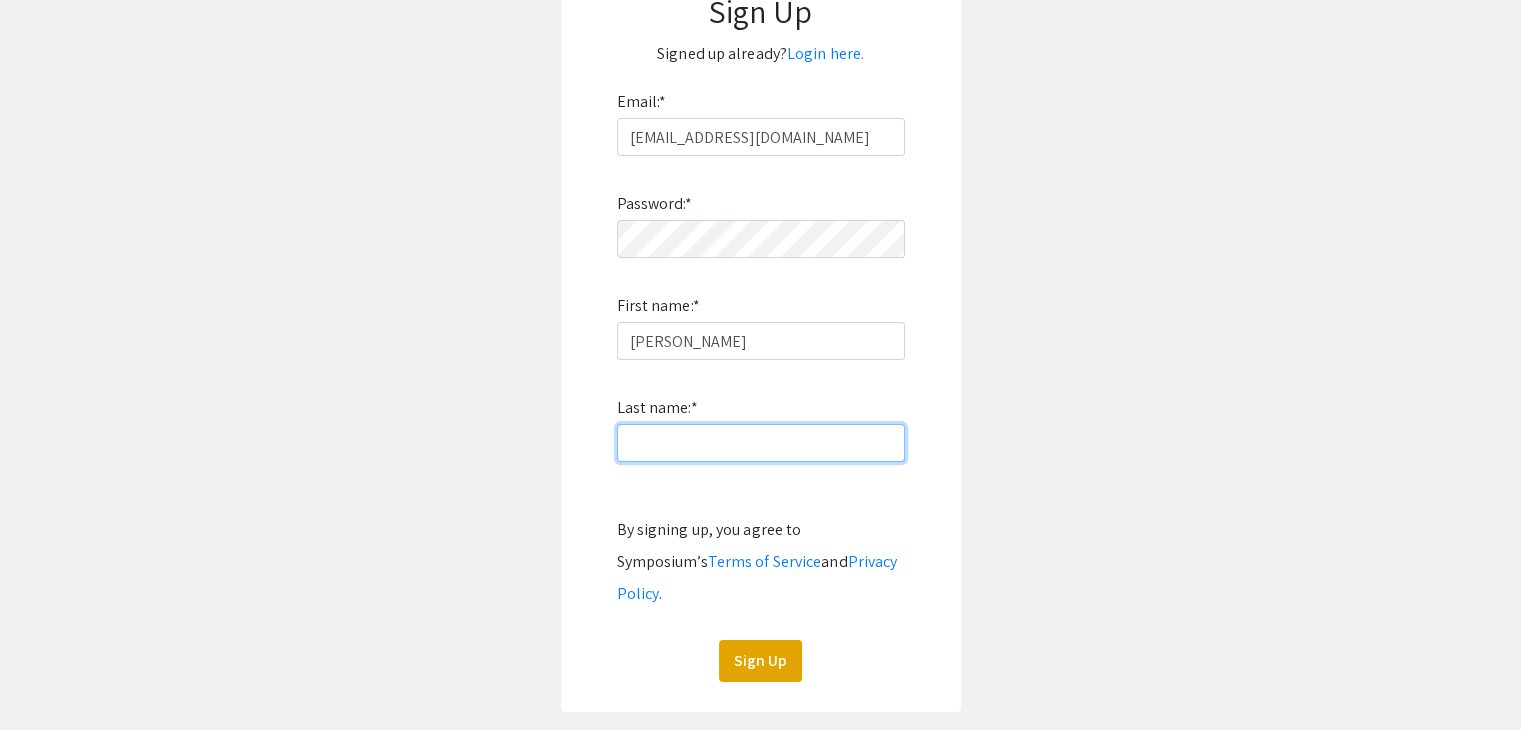click on "Last name:  *" at bounding box center (761, 443) 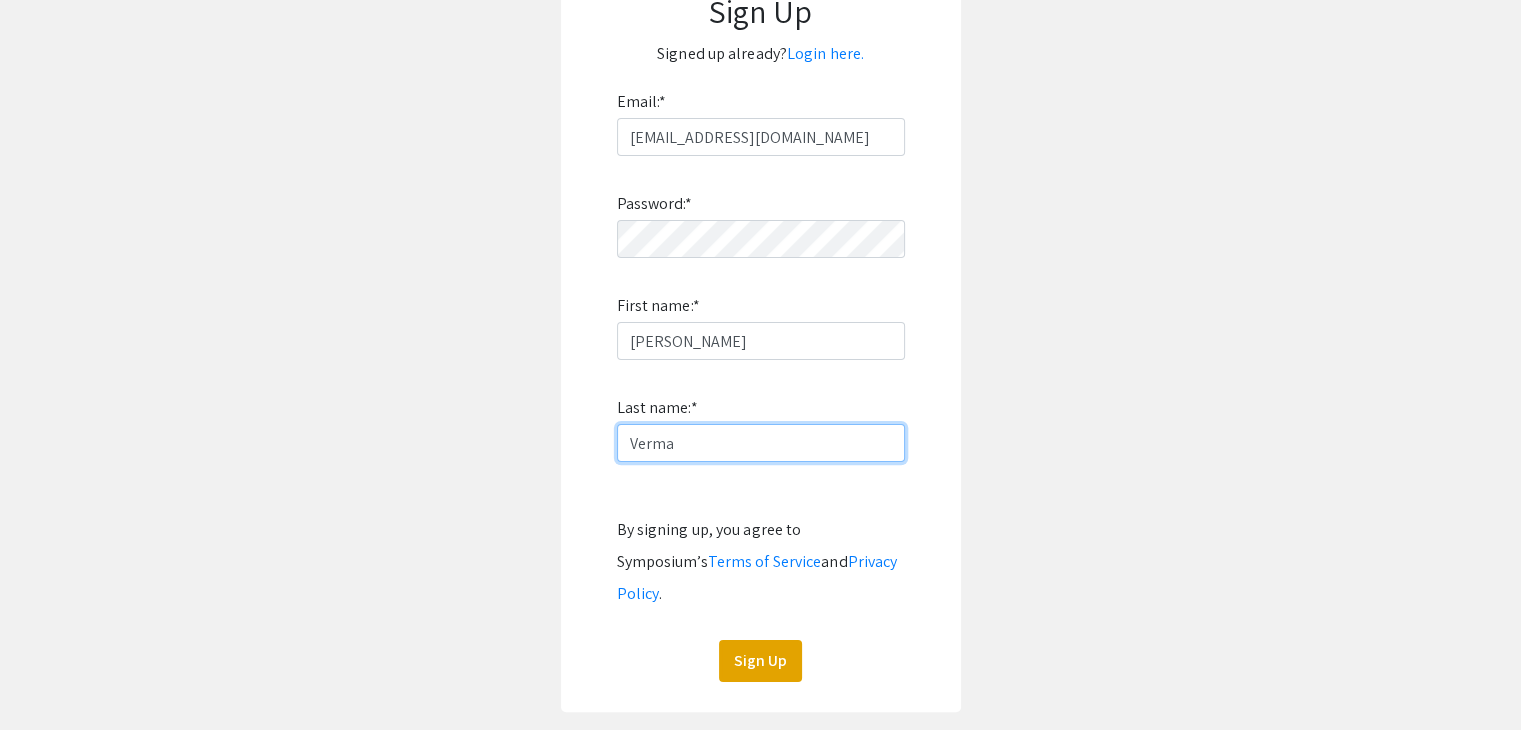 type on "Verma" 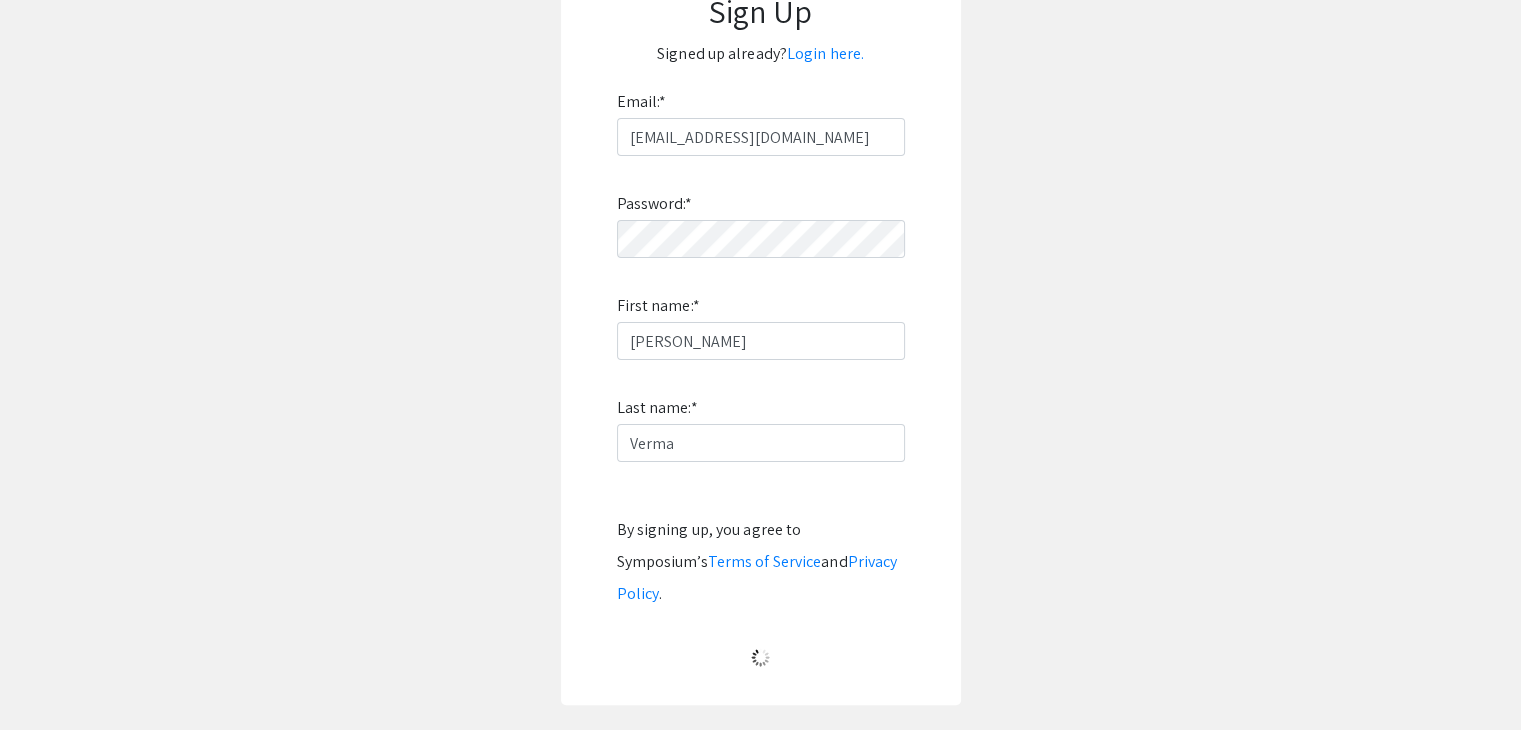 scroll, scrollTop: 20, scrollLeft: 0, axis: vertical 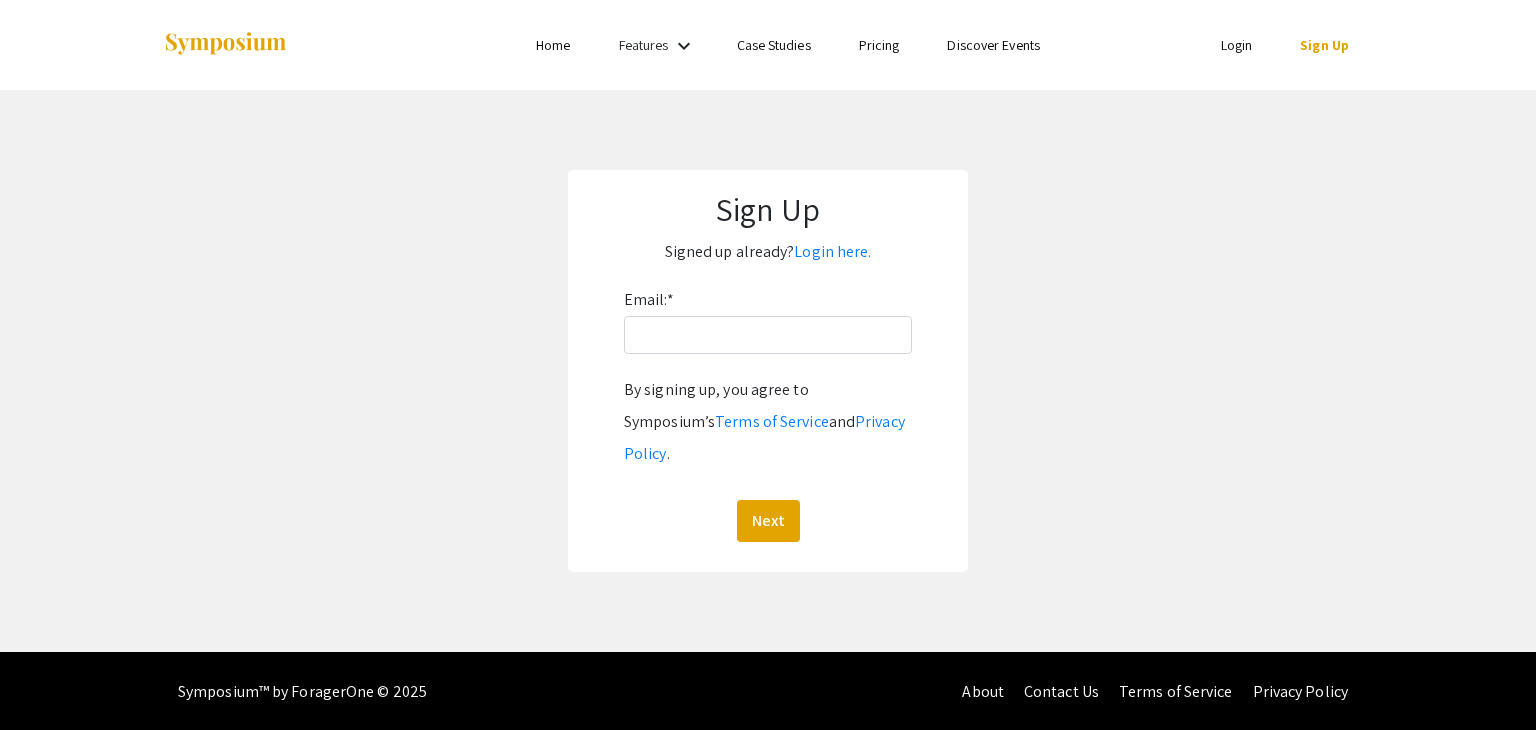 click on "Email:  *  By signing up, you agree to Symposium’s  Terms of Service  and  Privacy Policy .  Next" 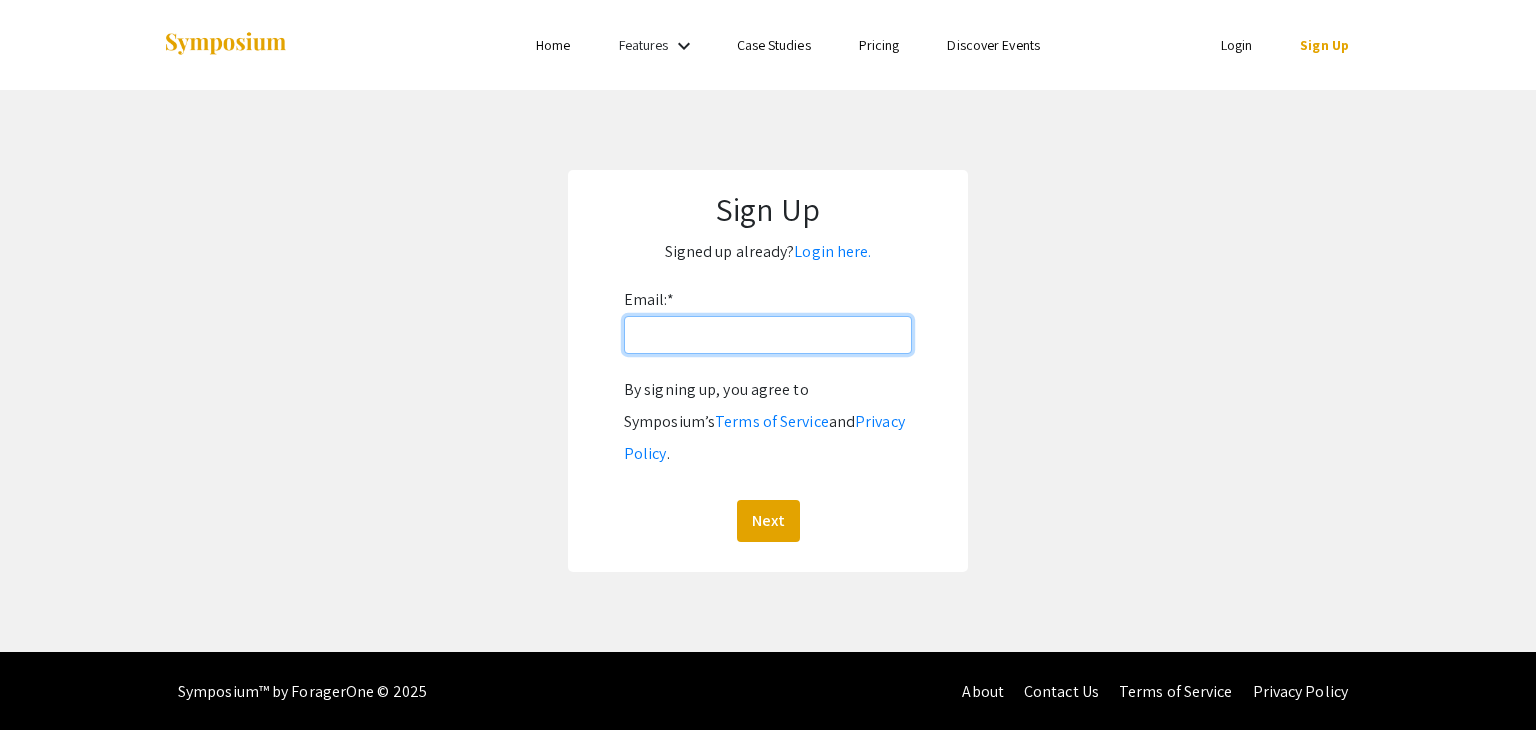 click on "Email:  *" at bounding box center (768, 335) 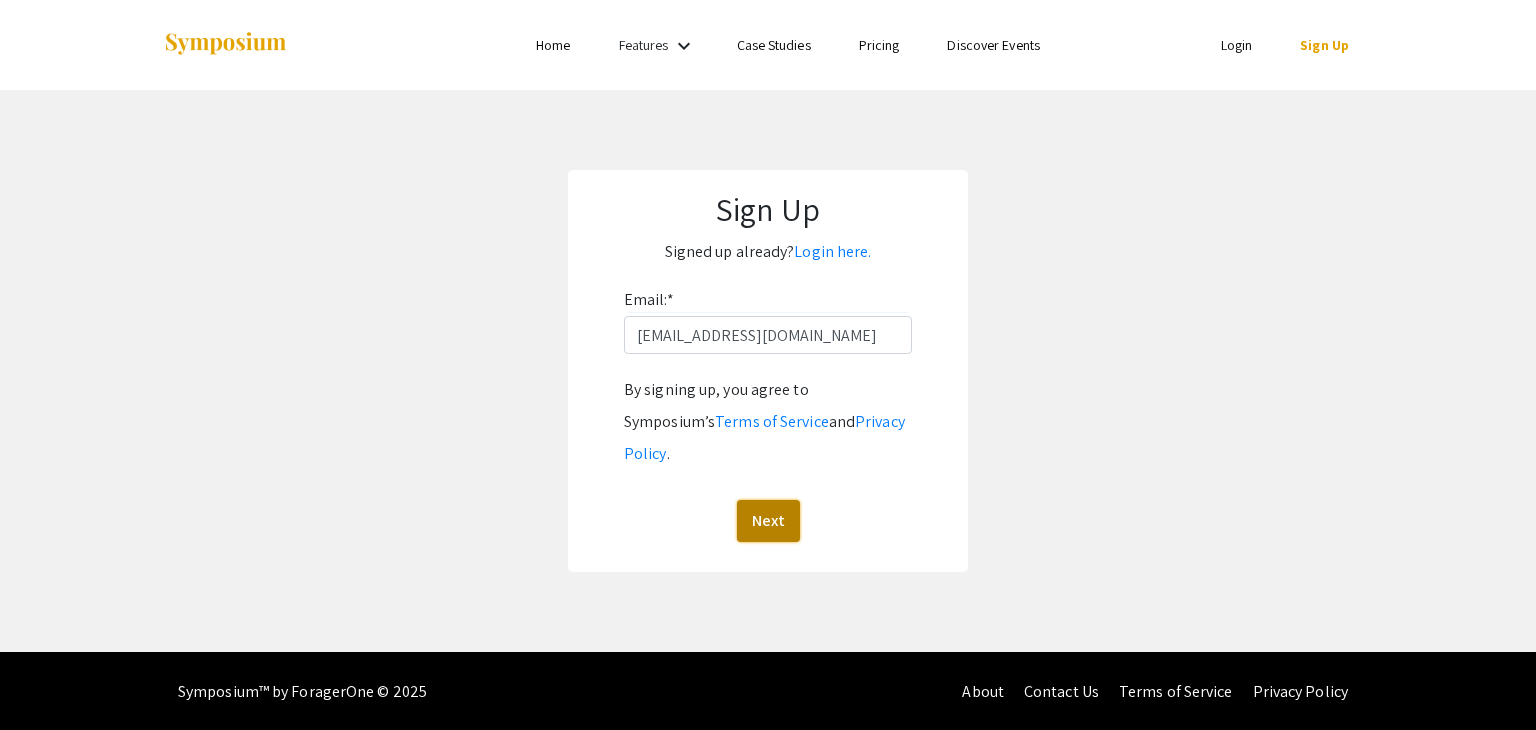 click on "Next" 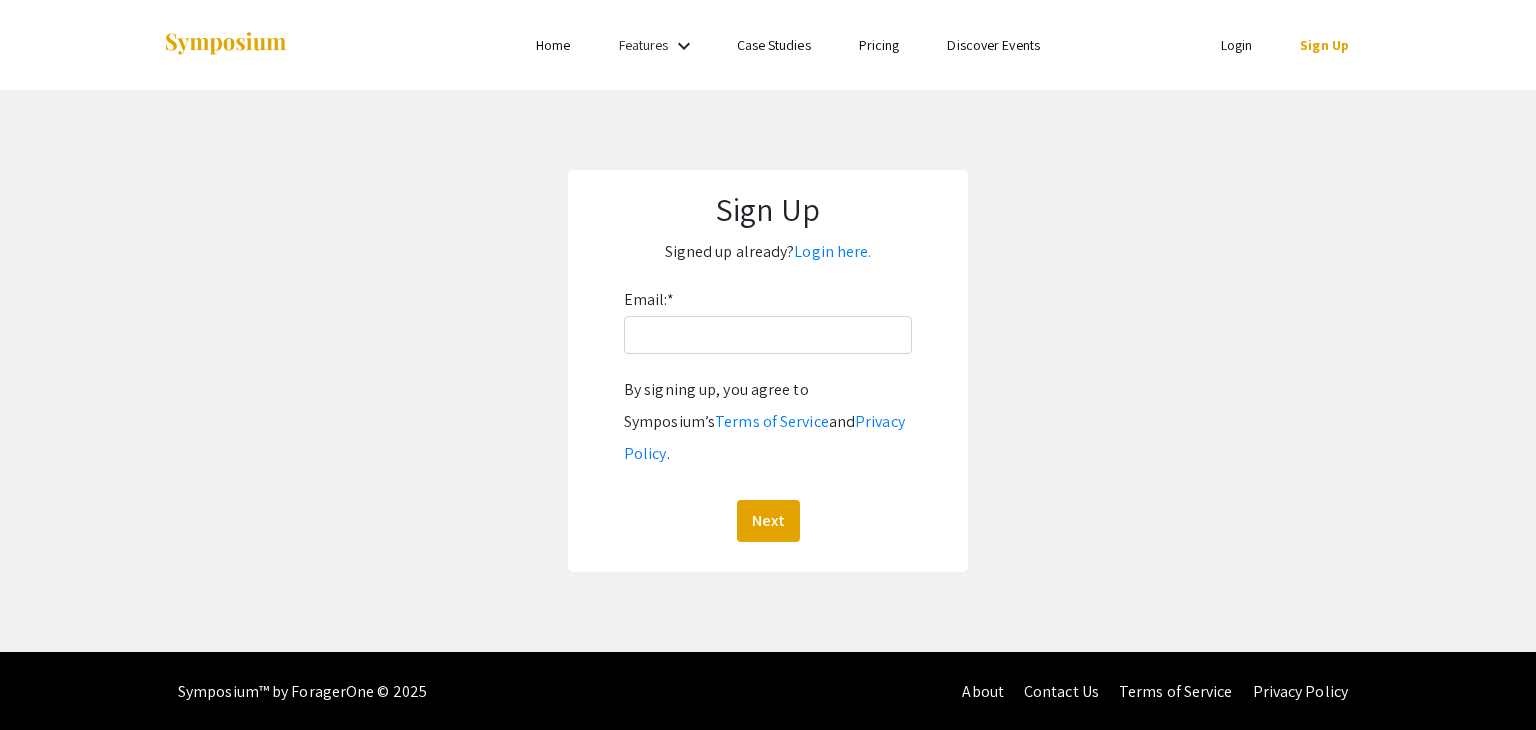 scroll, scrollTop: 0, scrollLeft: 0, axis: both 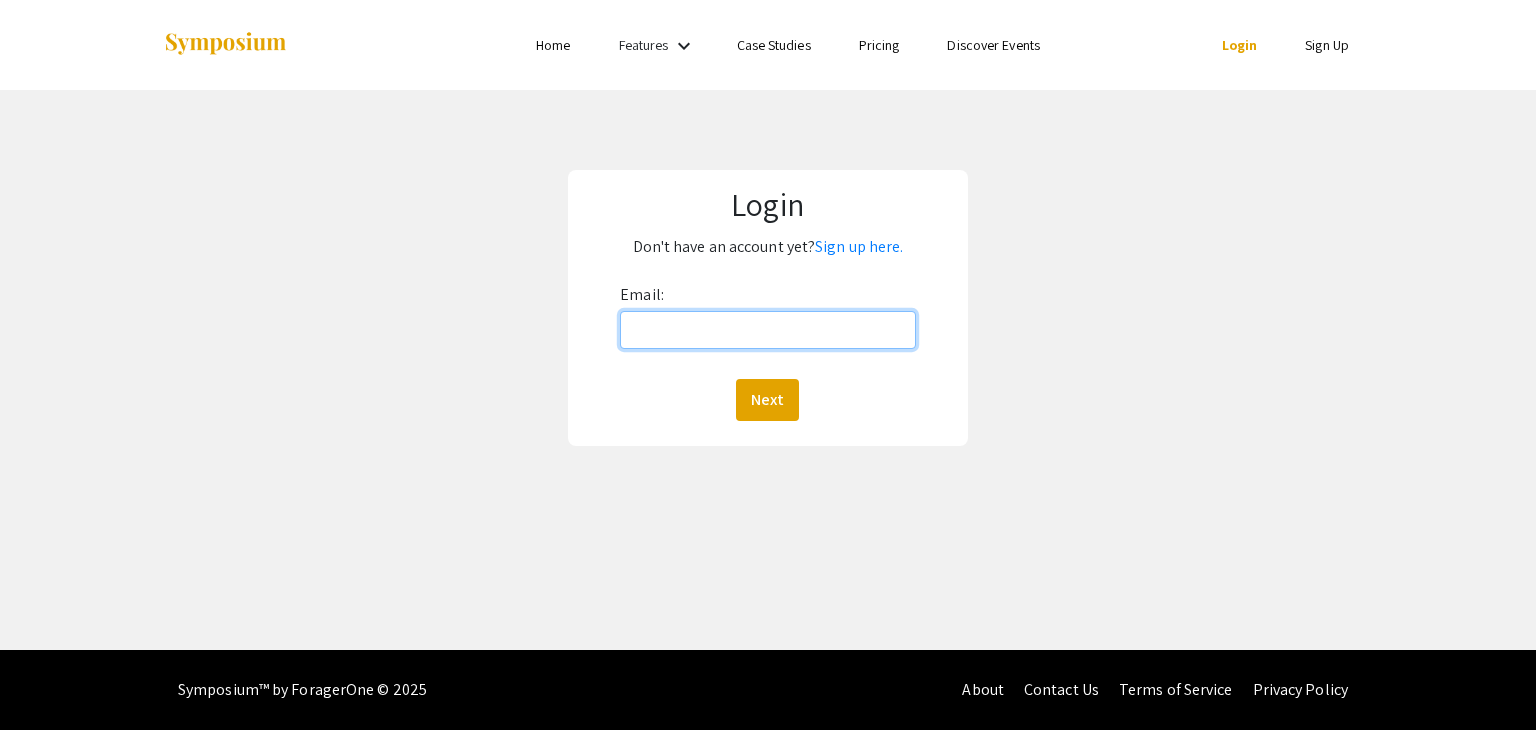 click on "Email:" at bounding box center [767, 330] 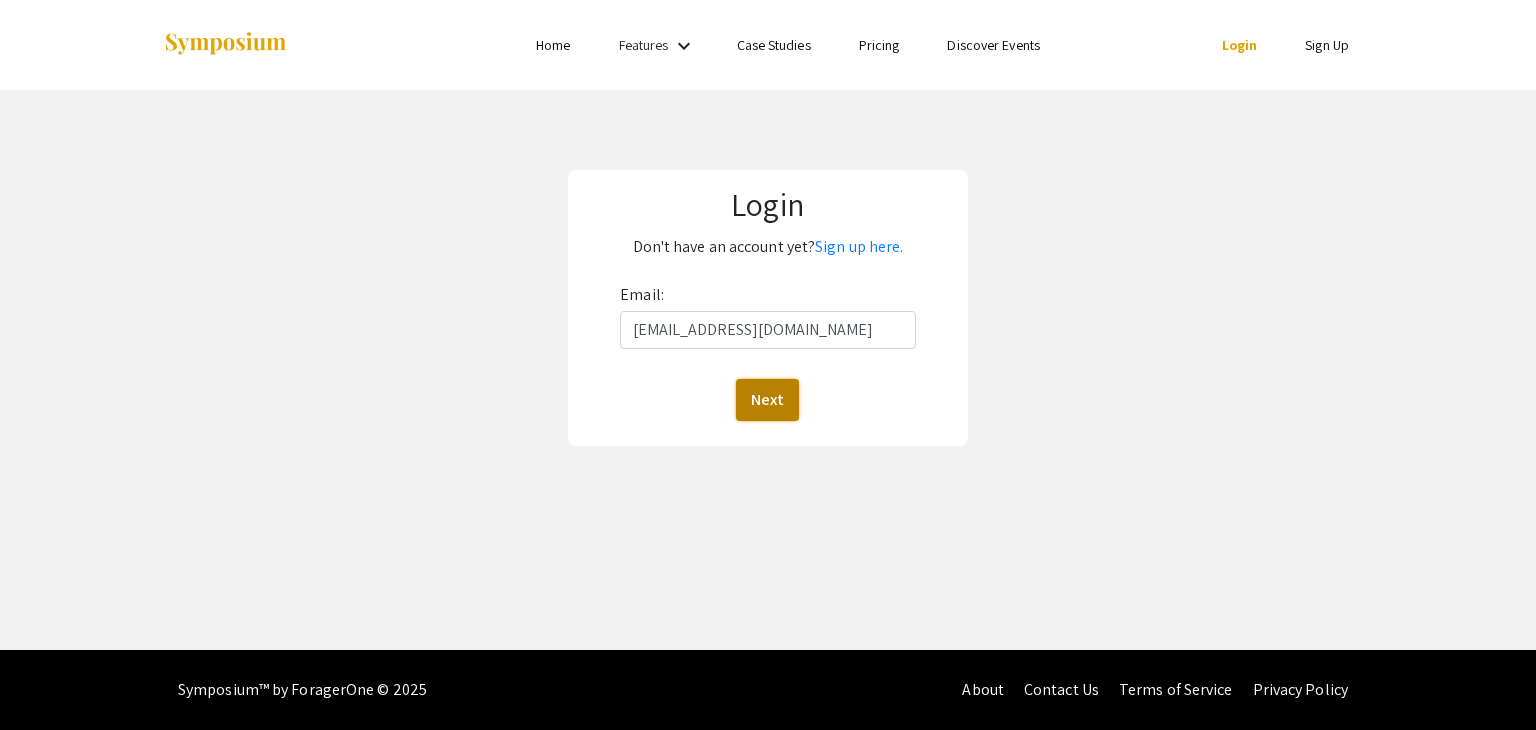 click on "Next" 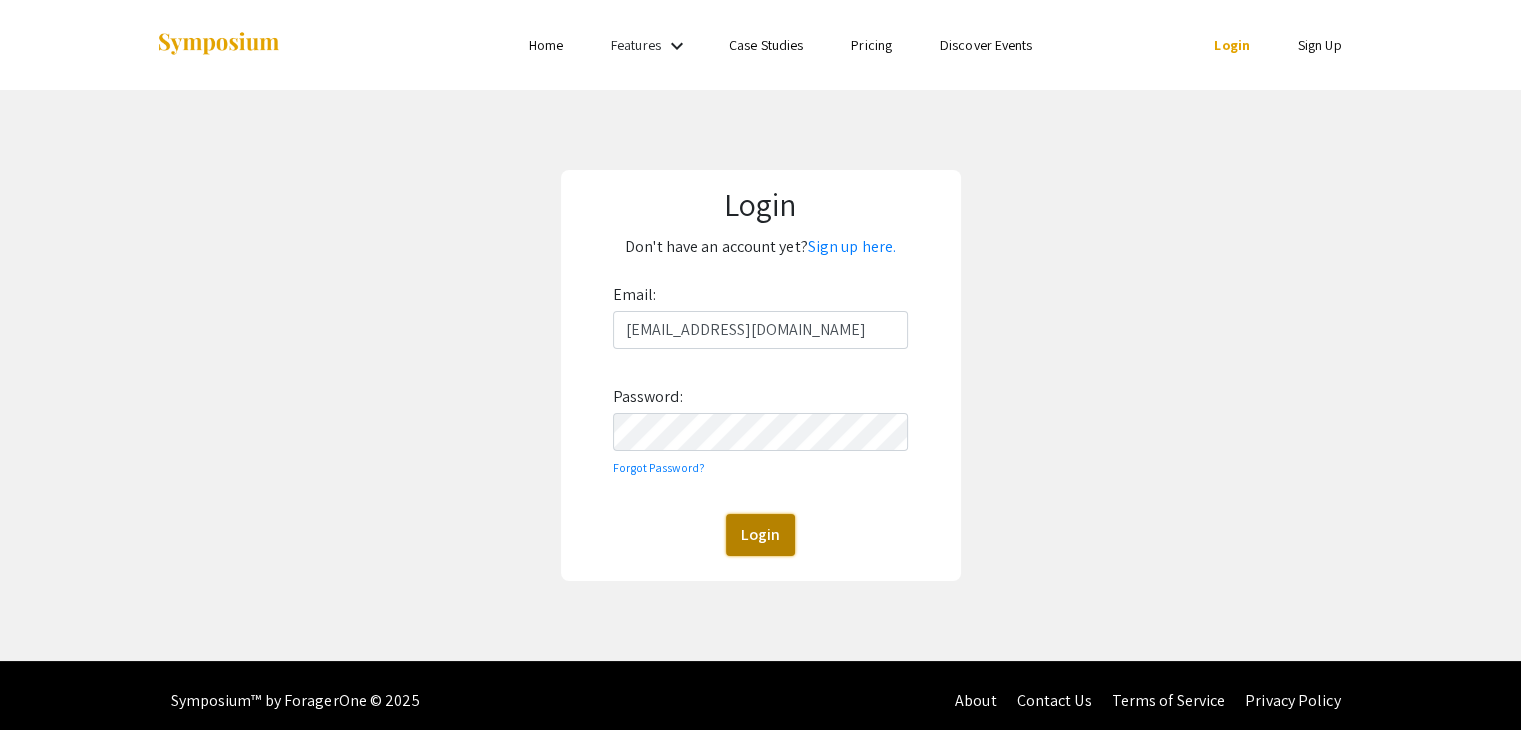 click on "Login" 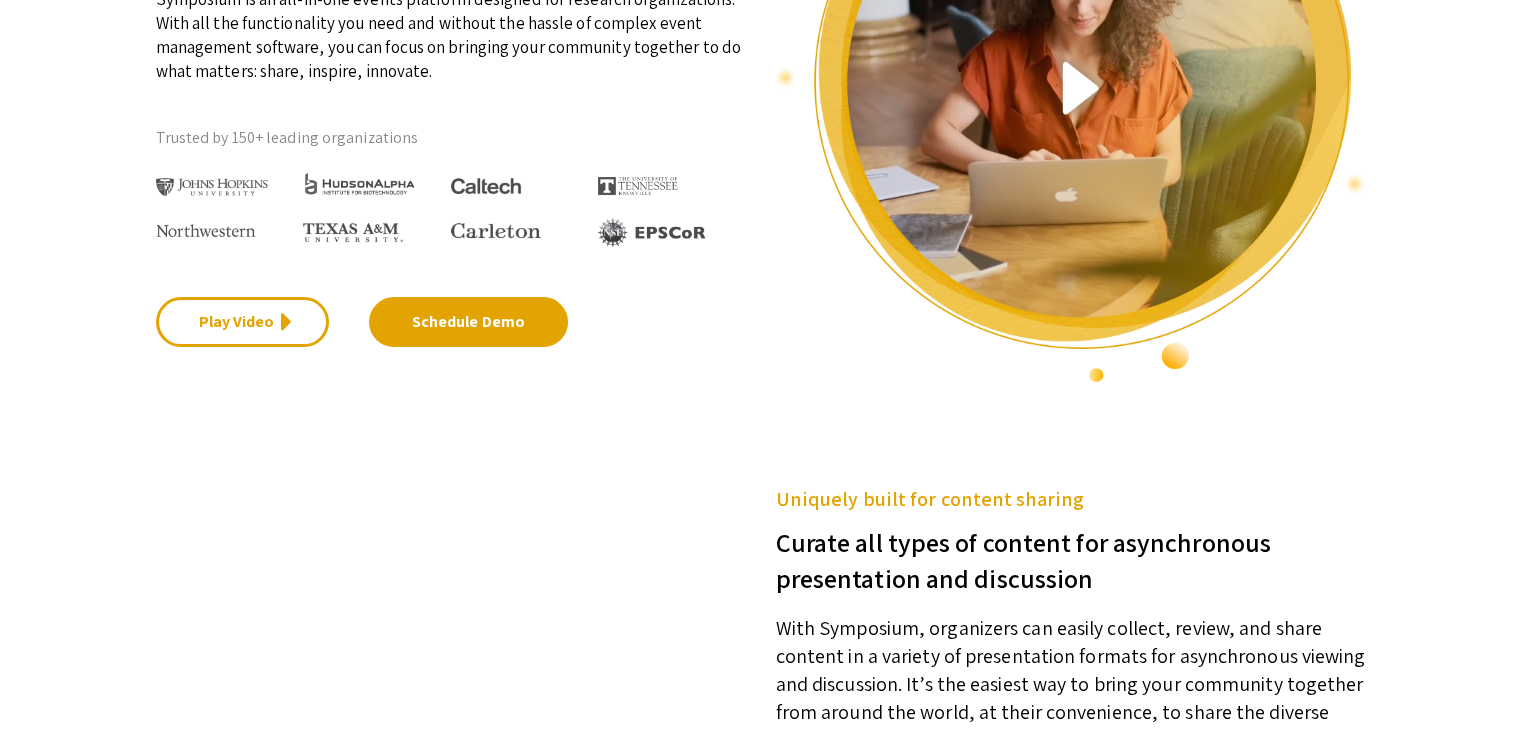 scroll, scrollTop: 0, scrollLeft: 0, axis: both 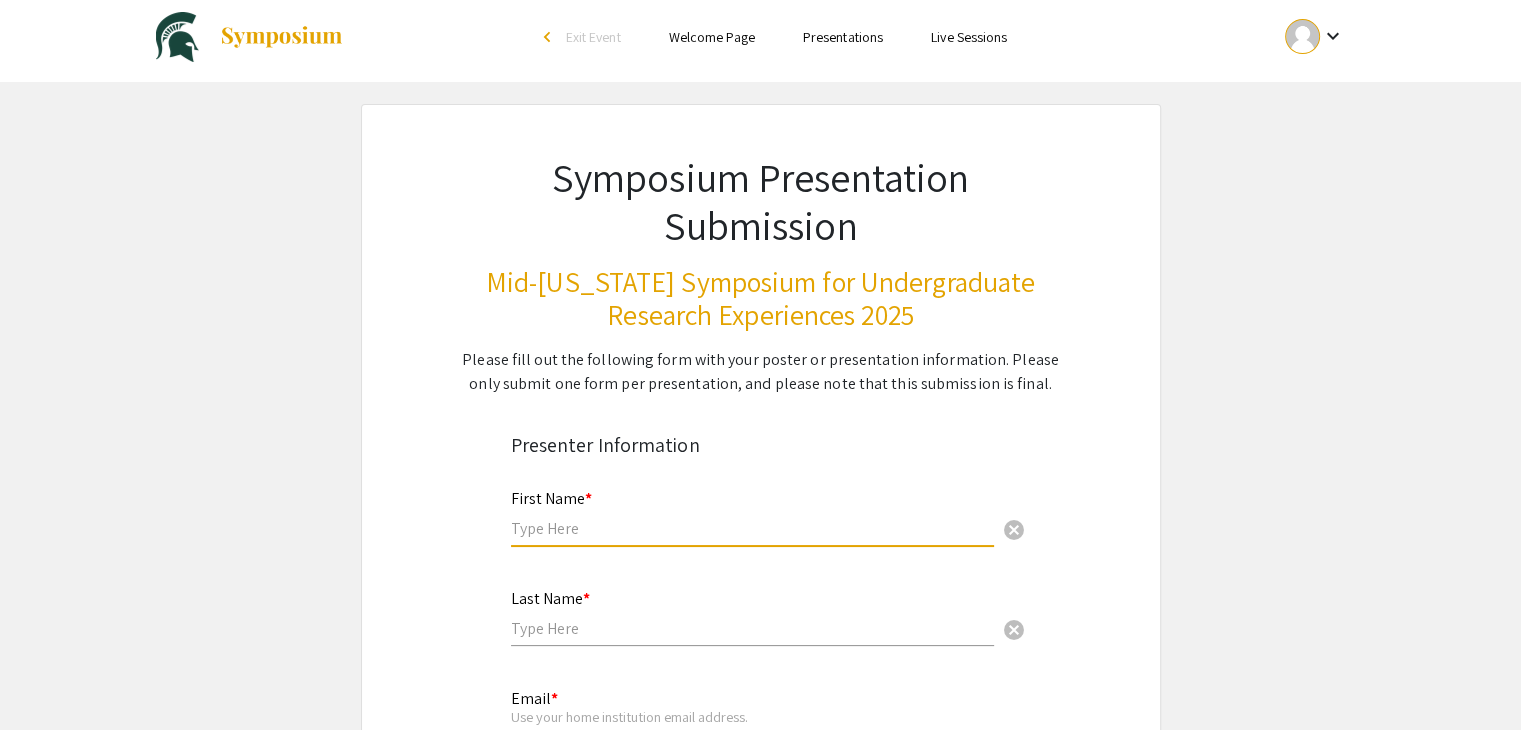 click at bounding box center (752, 528) 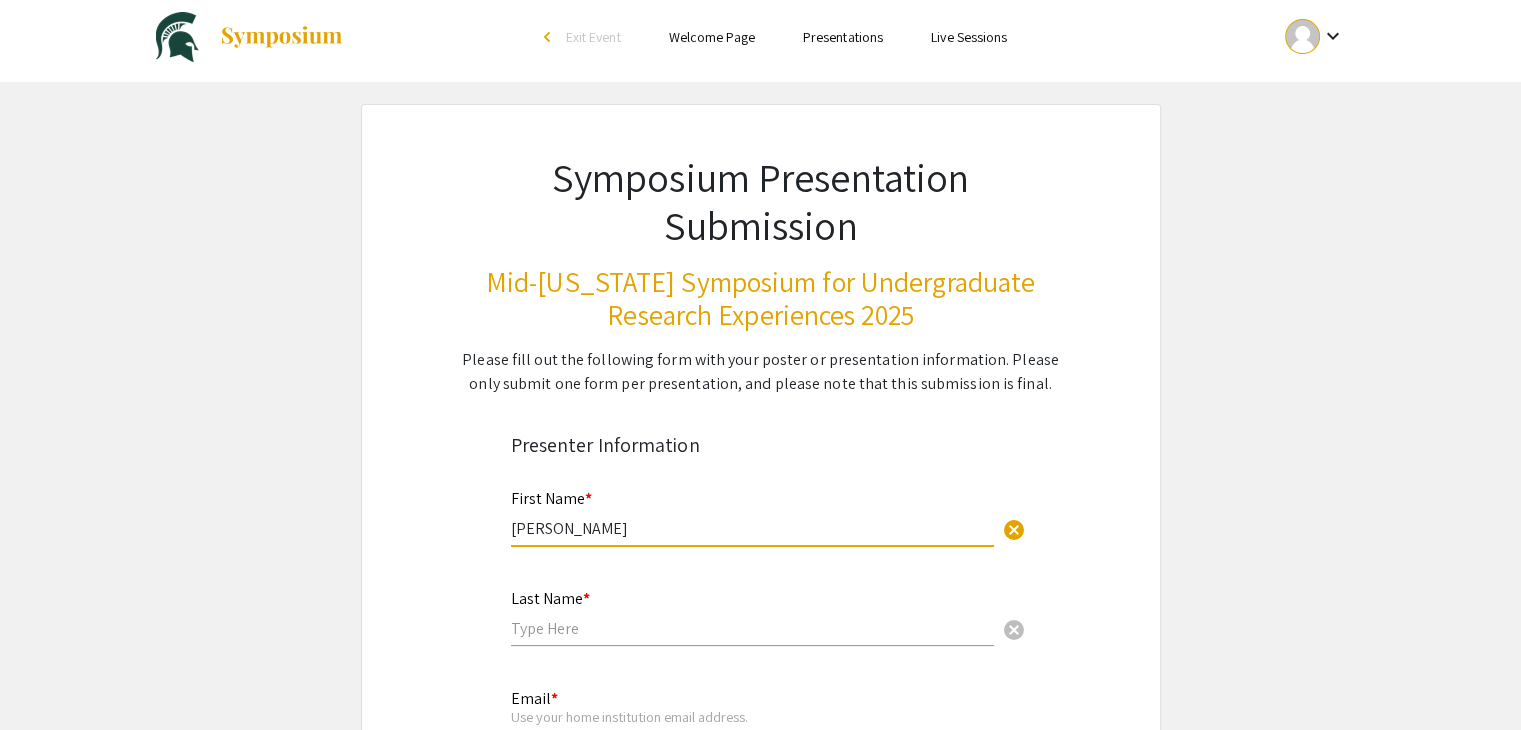type on "[PERSON_NAME]" 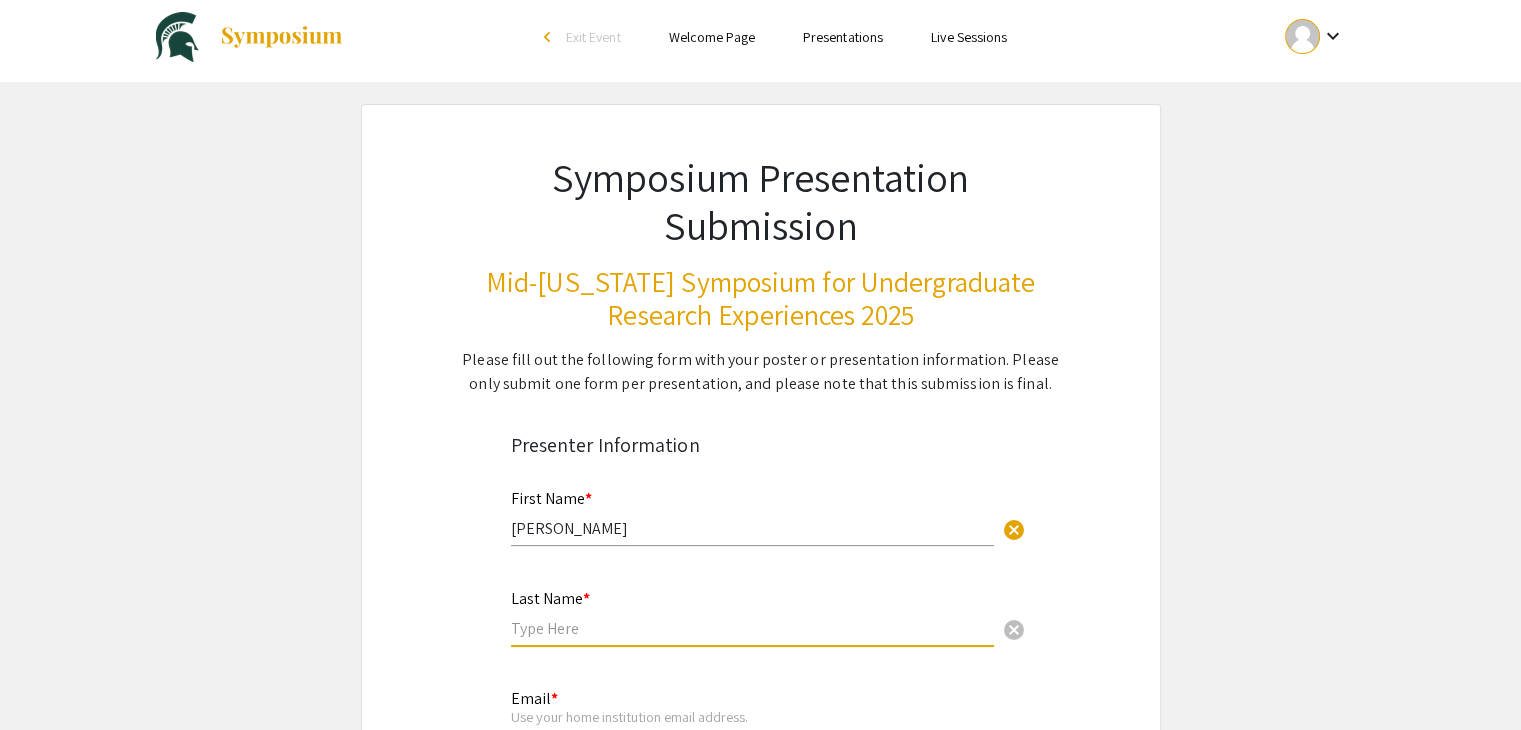 click at bounding box center (752, 628) 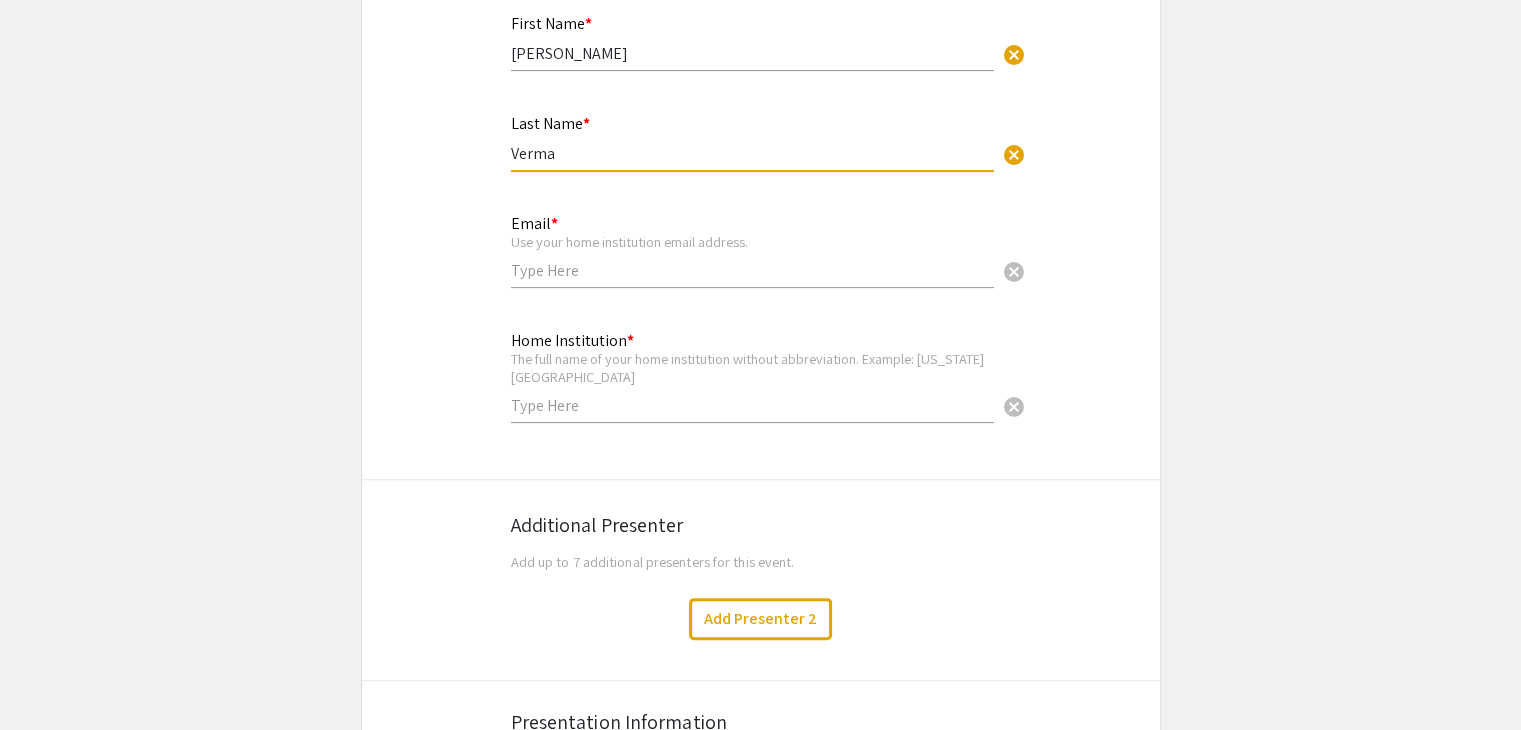 scroll, scrollTop: 604, scrollLeft: 0, axis: vertical 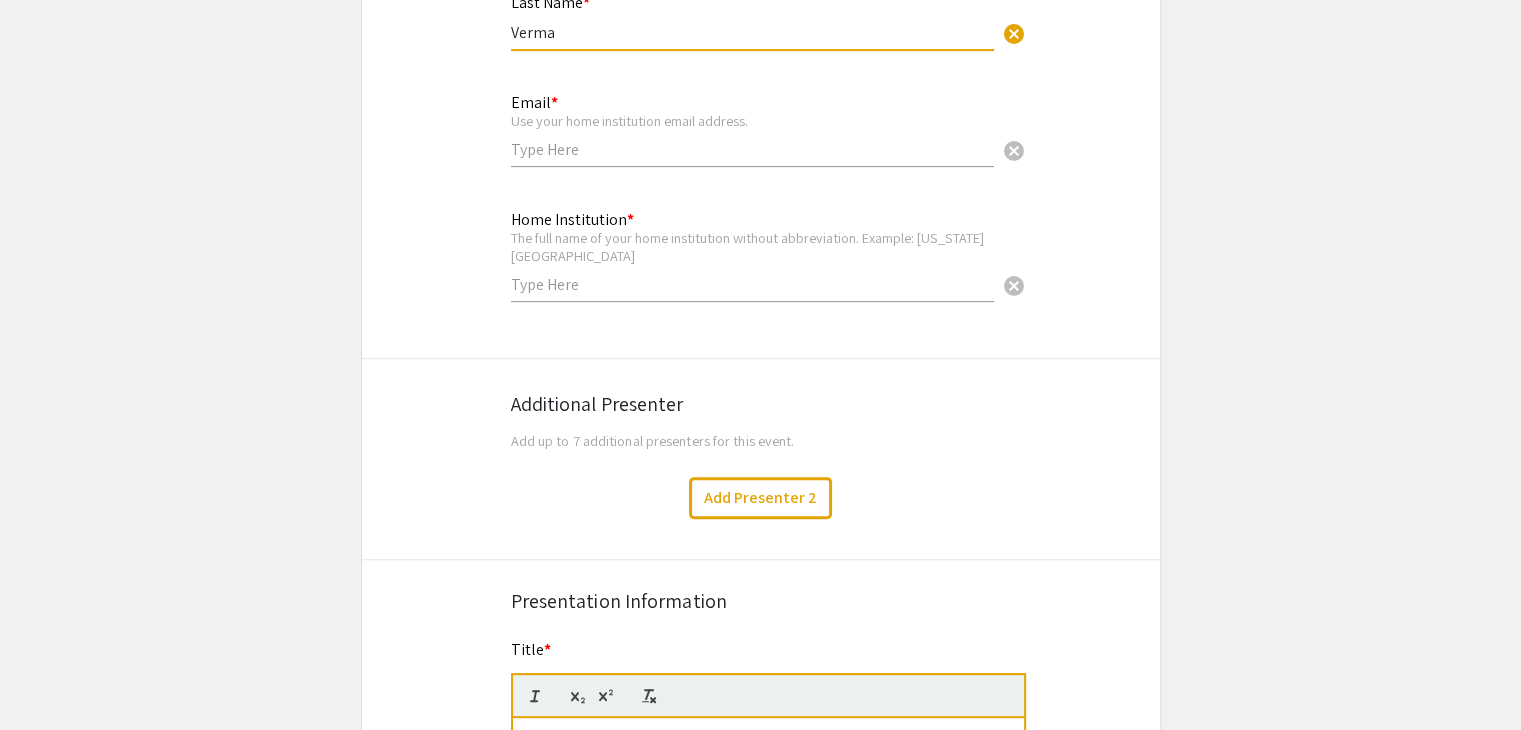 type on "Verma" 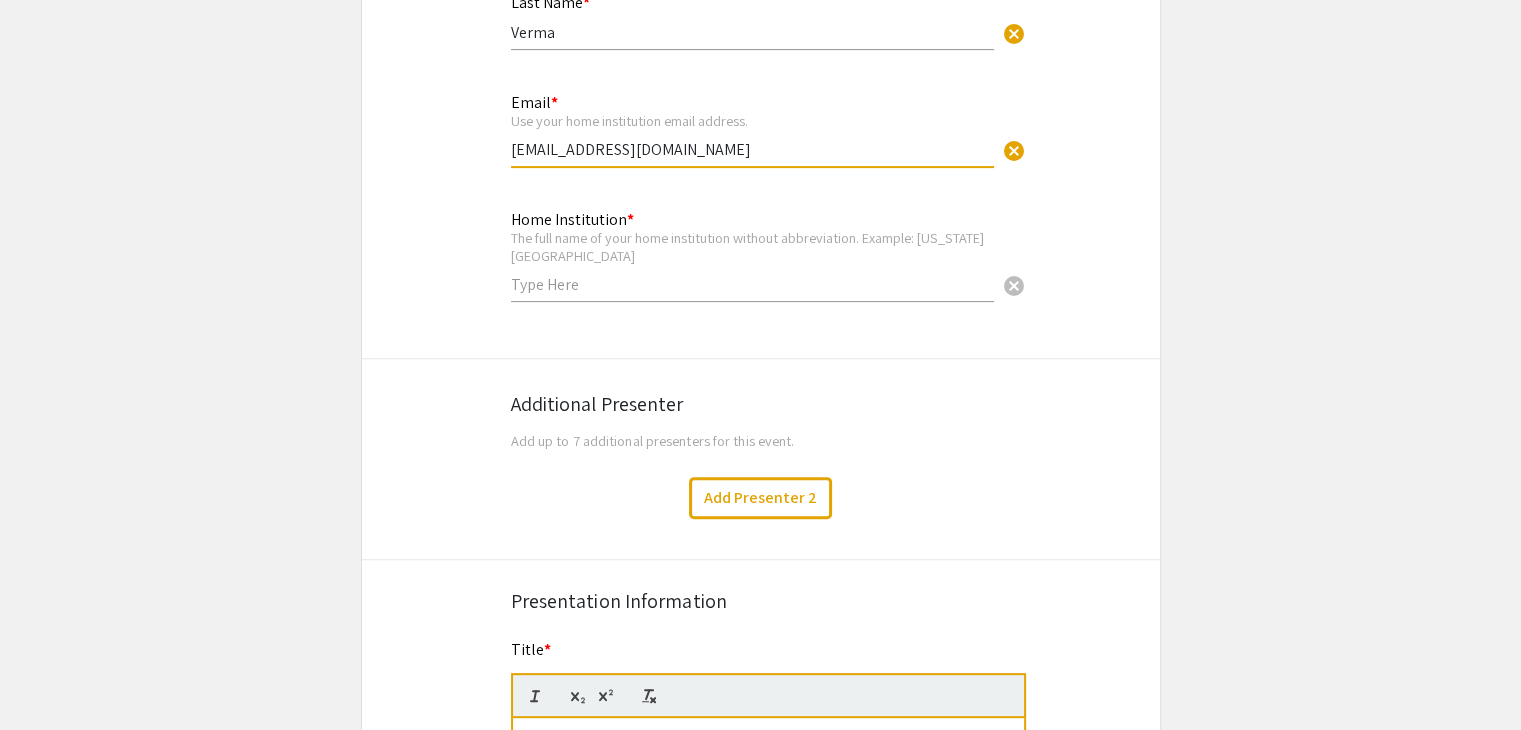 type on "[EMAIL_ADDRESS][DOMAIN_NAME]" 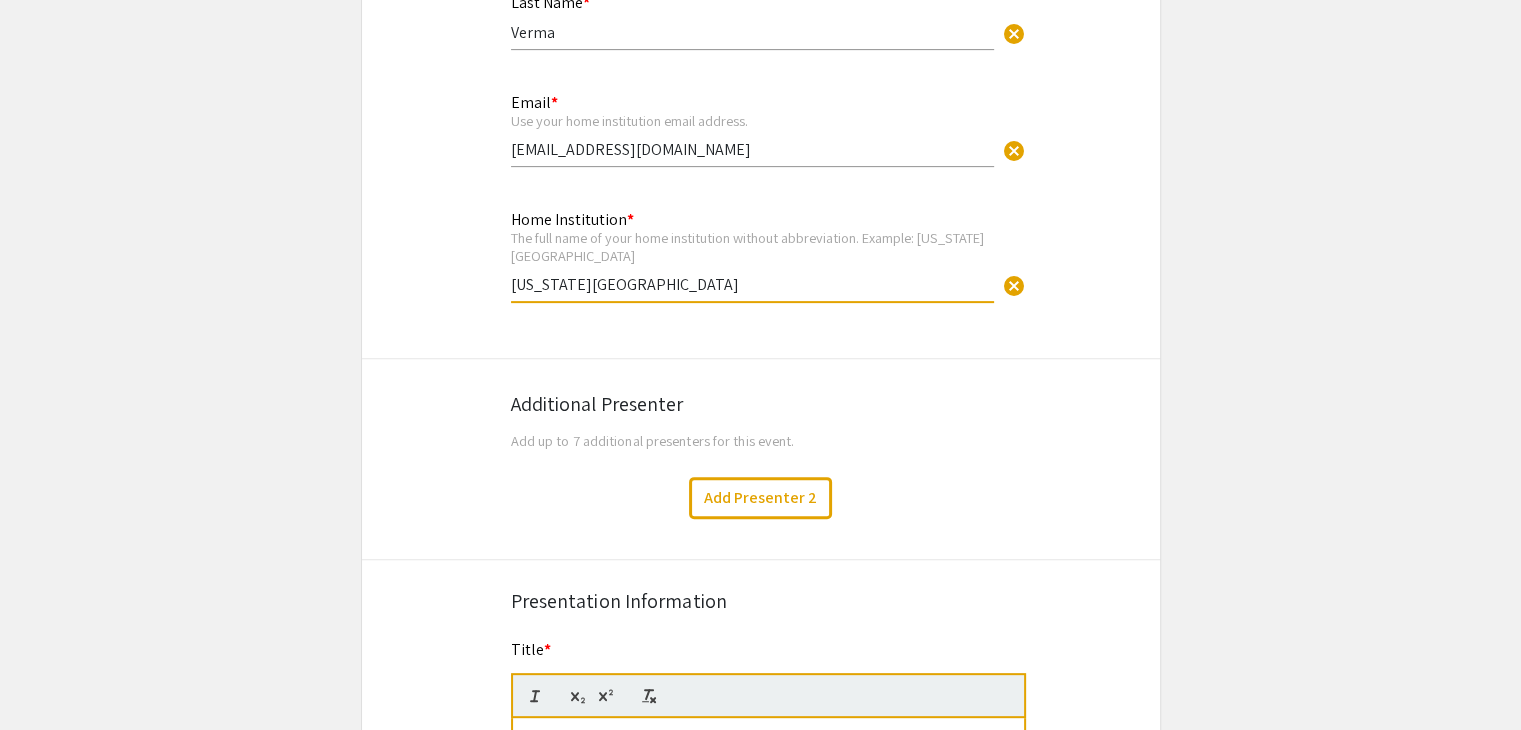 click on "Symposium Presentation Submission Mid-[US_STATE] Symposium for Undergraduate Research Experiences 2025  Please fill out the following form with your poster or presentation information. Please only submit one form per presentation, and please note that this submission is final.   Presenter Information  First Name * [PERSON_NAME] cancel This field is required. Last Name * Verma cancel This field is required. Email * Use your home institution email address. [EMAIL_ADDRESS][DOMAIN_NAME] cancel This field is required. Home Institution * The full name of your home institution without abbreviation. Example: [US_STATE][GEOGRAPHIC_DATA] [US_STATE][GEOGRAPHIC_DATA] cancel This field is required.  Additional Presenter  Add up to 7 additional presenters for this event.  Add Presenter 2  Presentation Information Title *                                 This field is required. Abstract or Description *                                                                             This field is required. Mentor * cancel This field is required. * help  *" 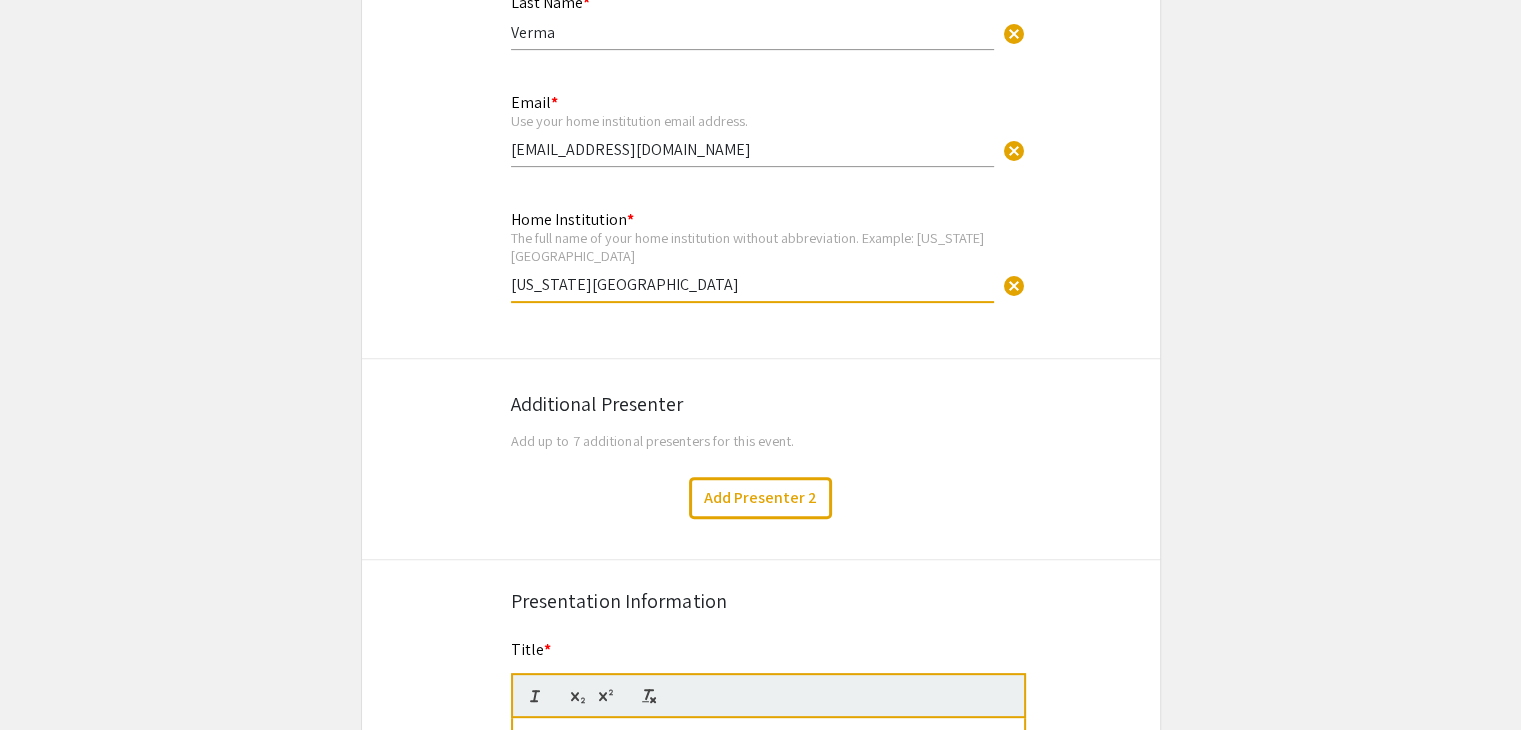 click on "[US_STATE][GEOGRAPHIC_DATA]" at bounding box center [752, 284] 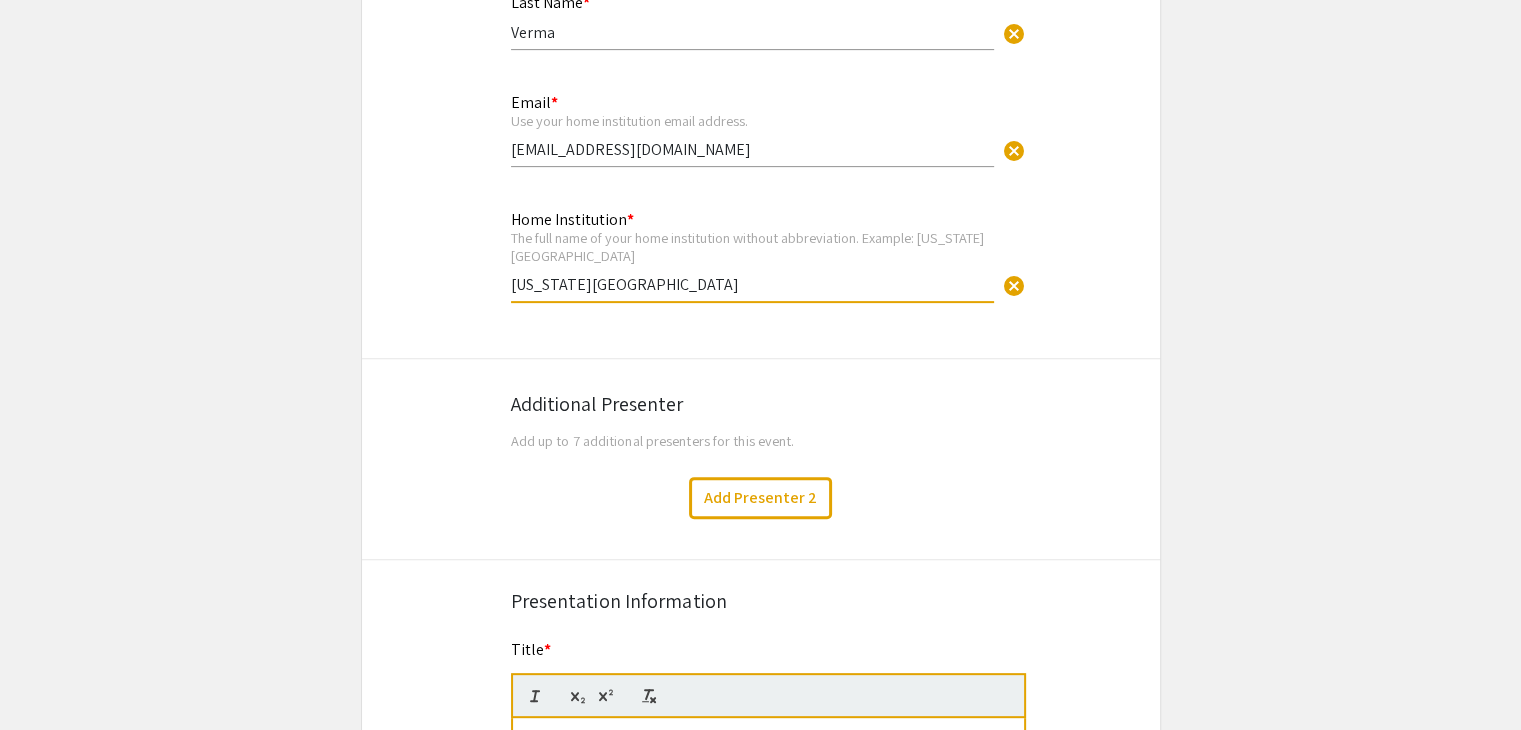 type on "[US_STATE][GEOGRAPHIC_DATA]" 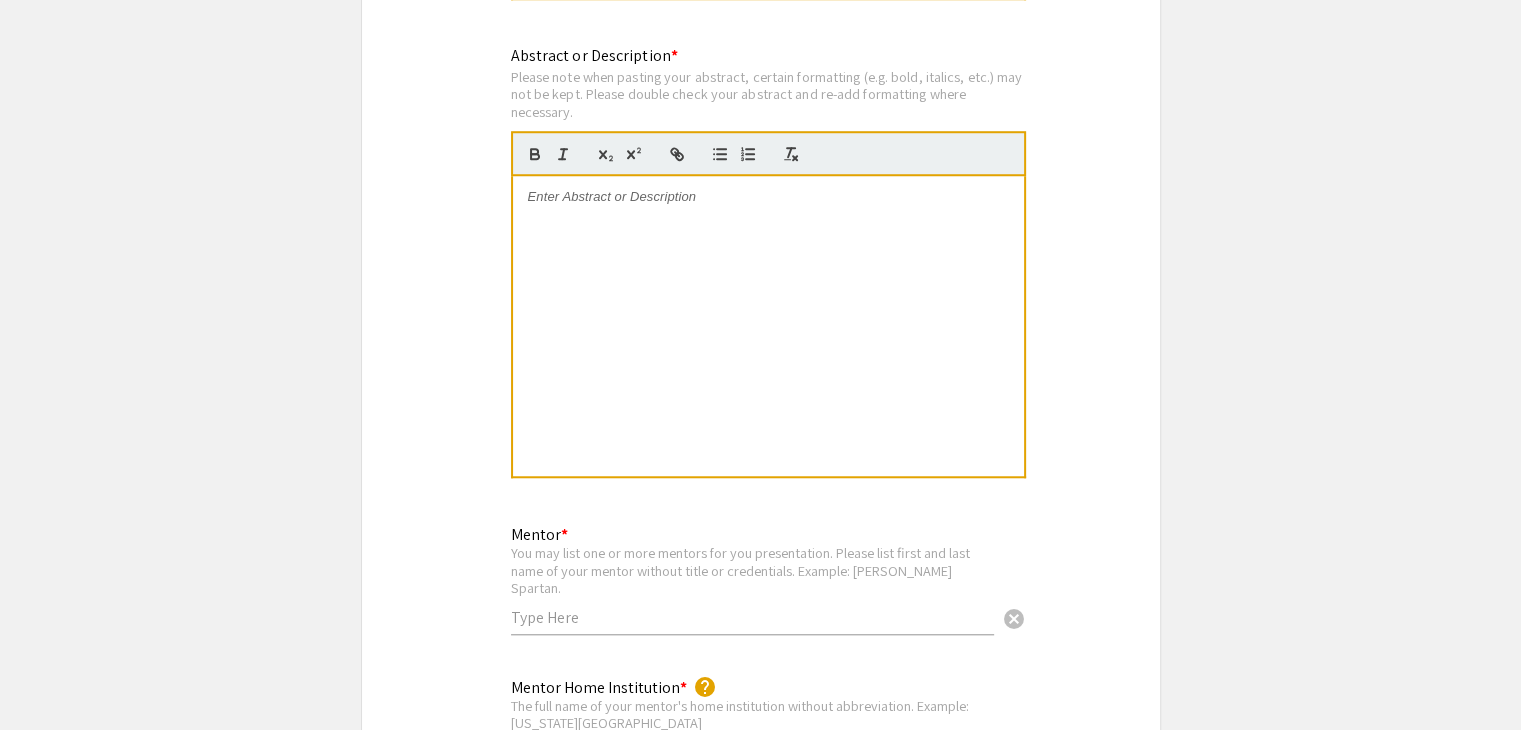 scroll, scrollTop: 2197, scrollLeft: 0, axis: vertical 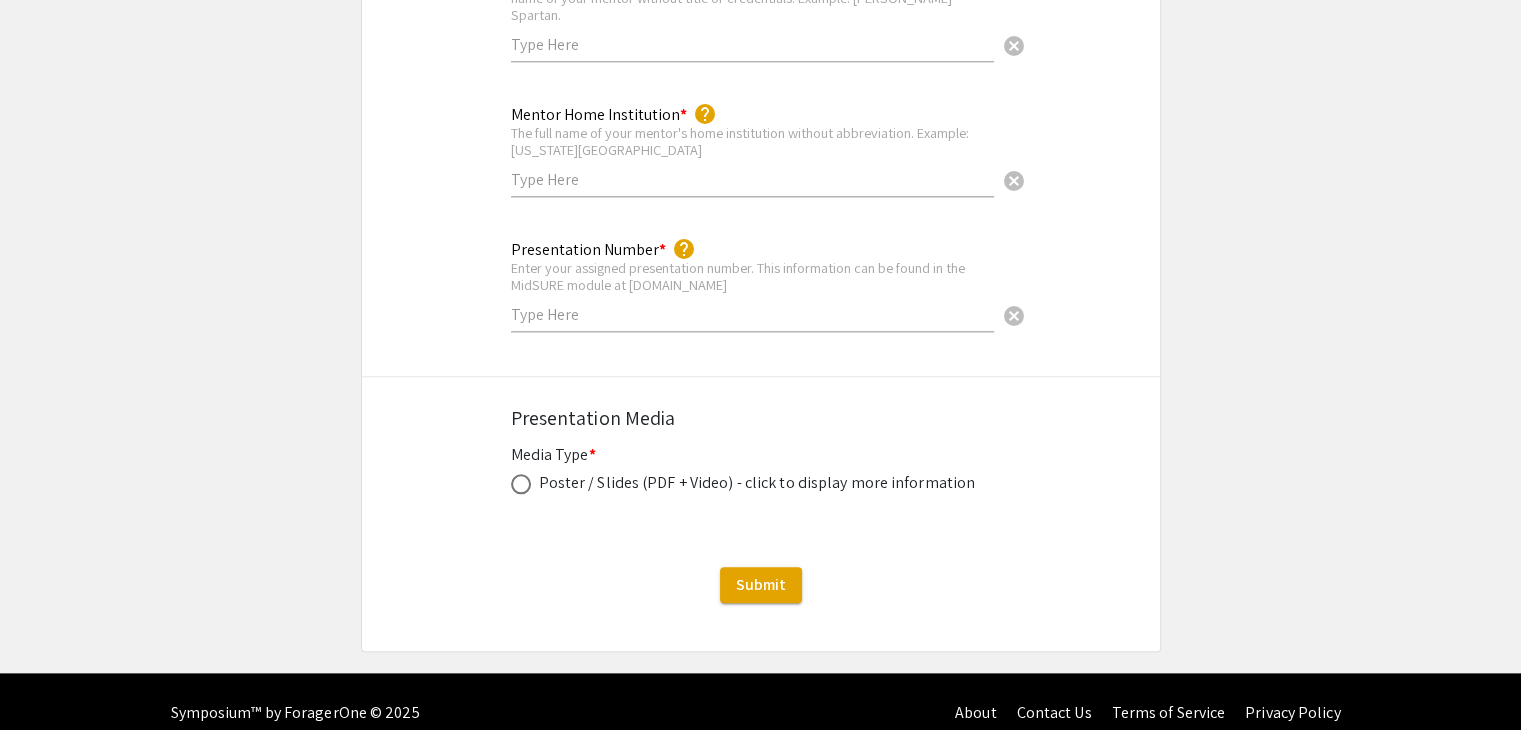 drag, startPoint x: 762, startPoint y: 400, endPoint x: 496, endPoint y: 178, distance: 346.4679 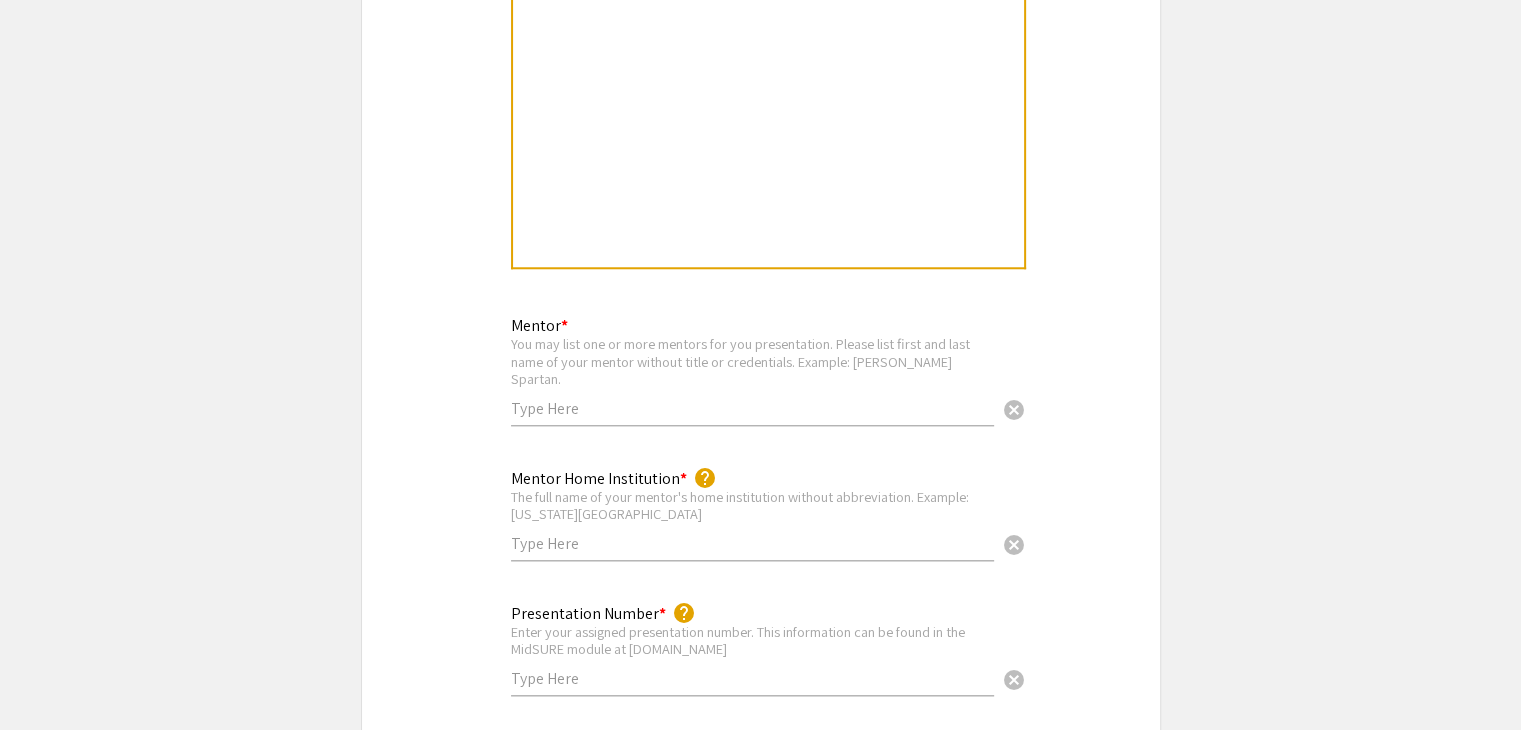 scroll, scrollTop: 1832, scrollLeft: 0, axis: vertical 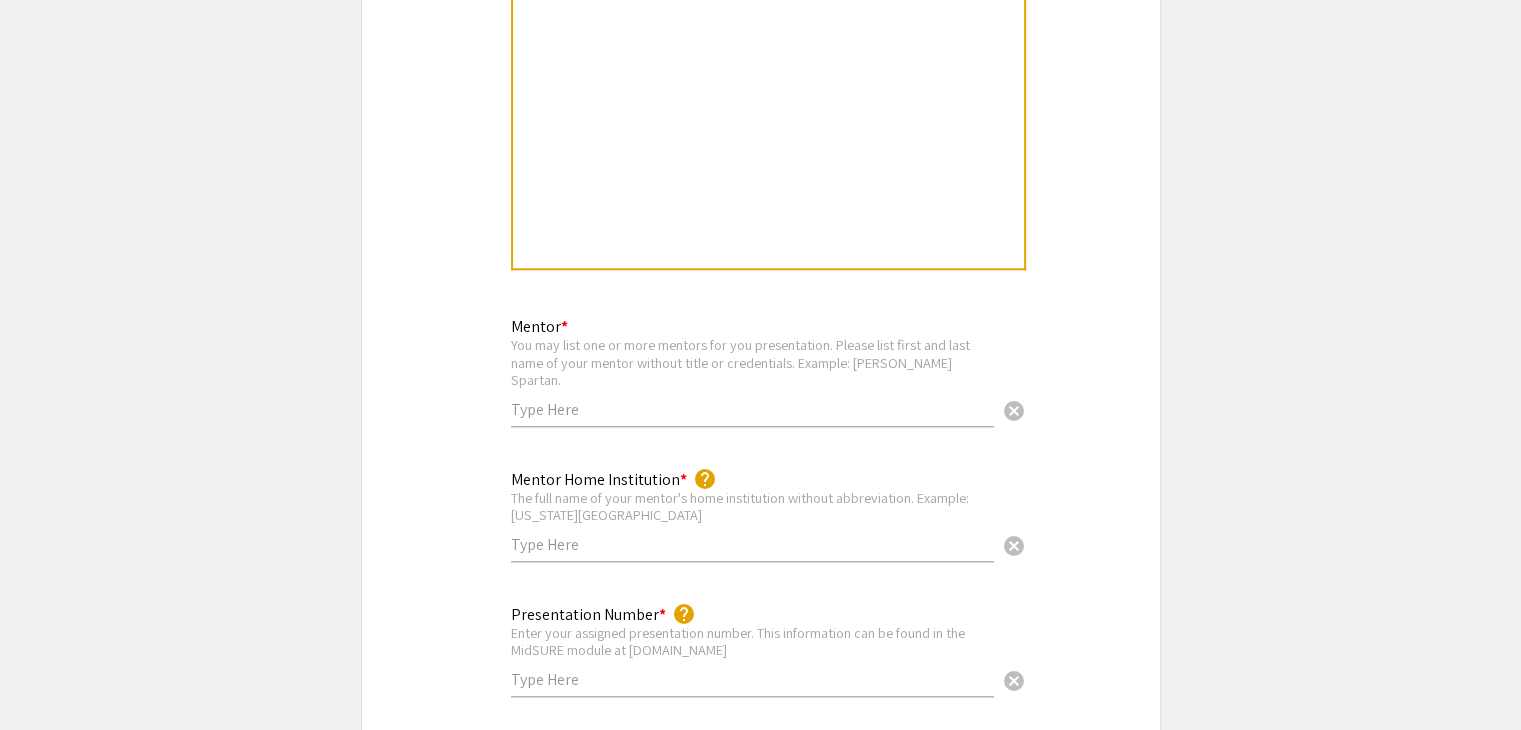 click at bounding box center (752, 409) 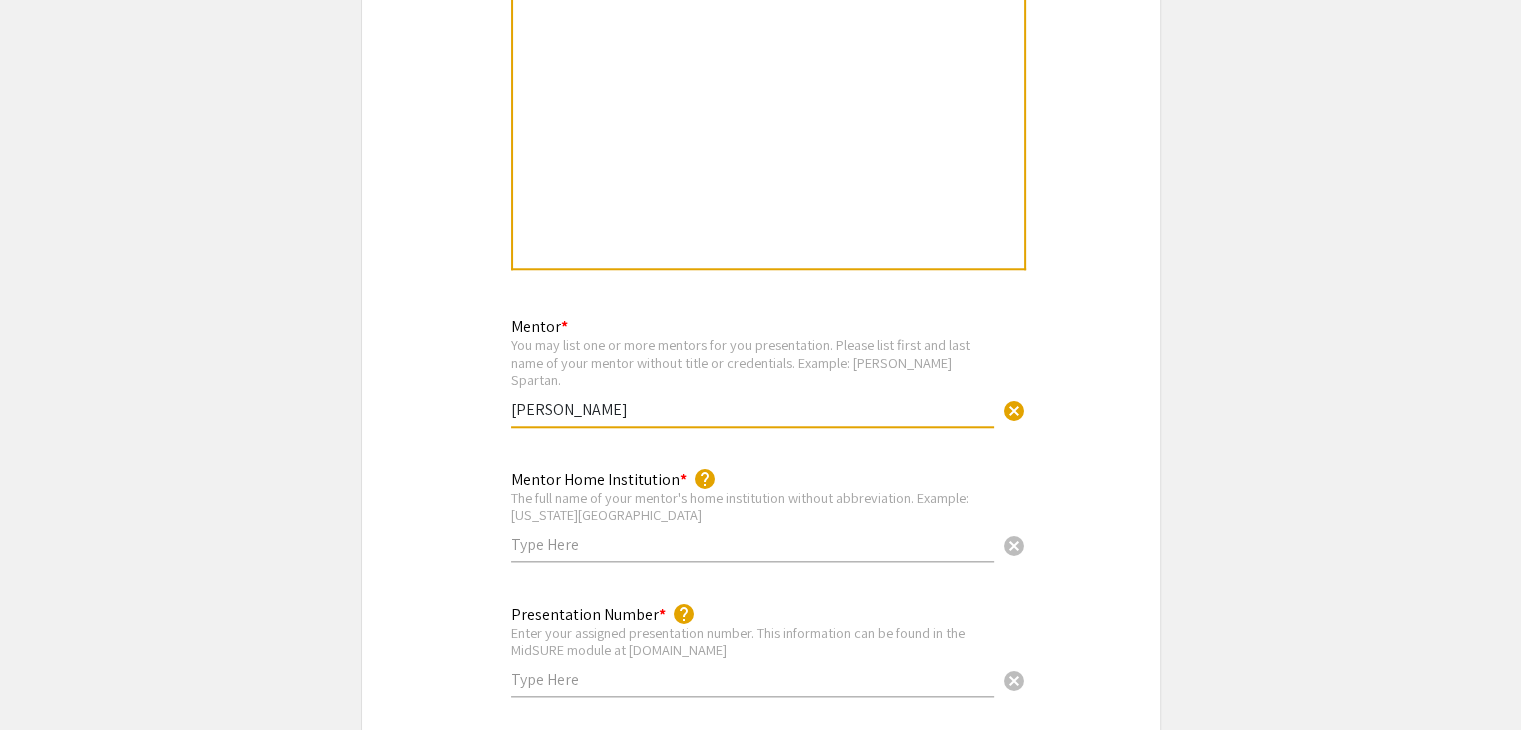 type on "[PERSON_NAME]" 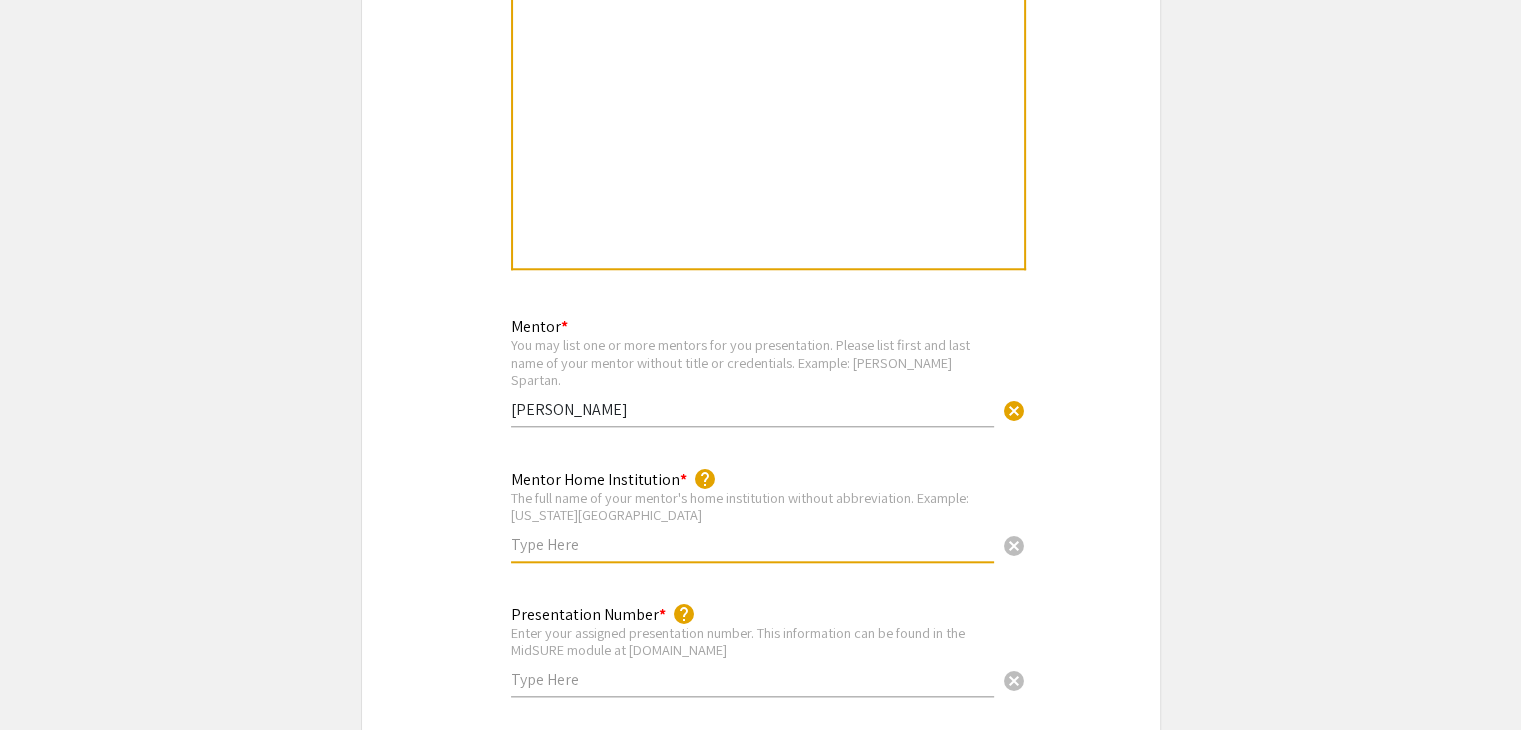 click at bounding box center [752, 544] 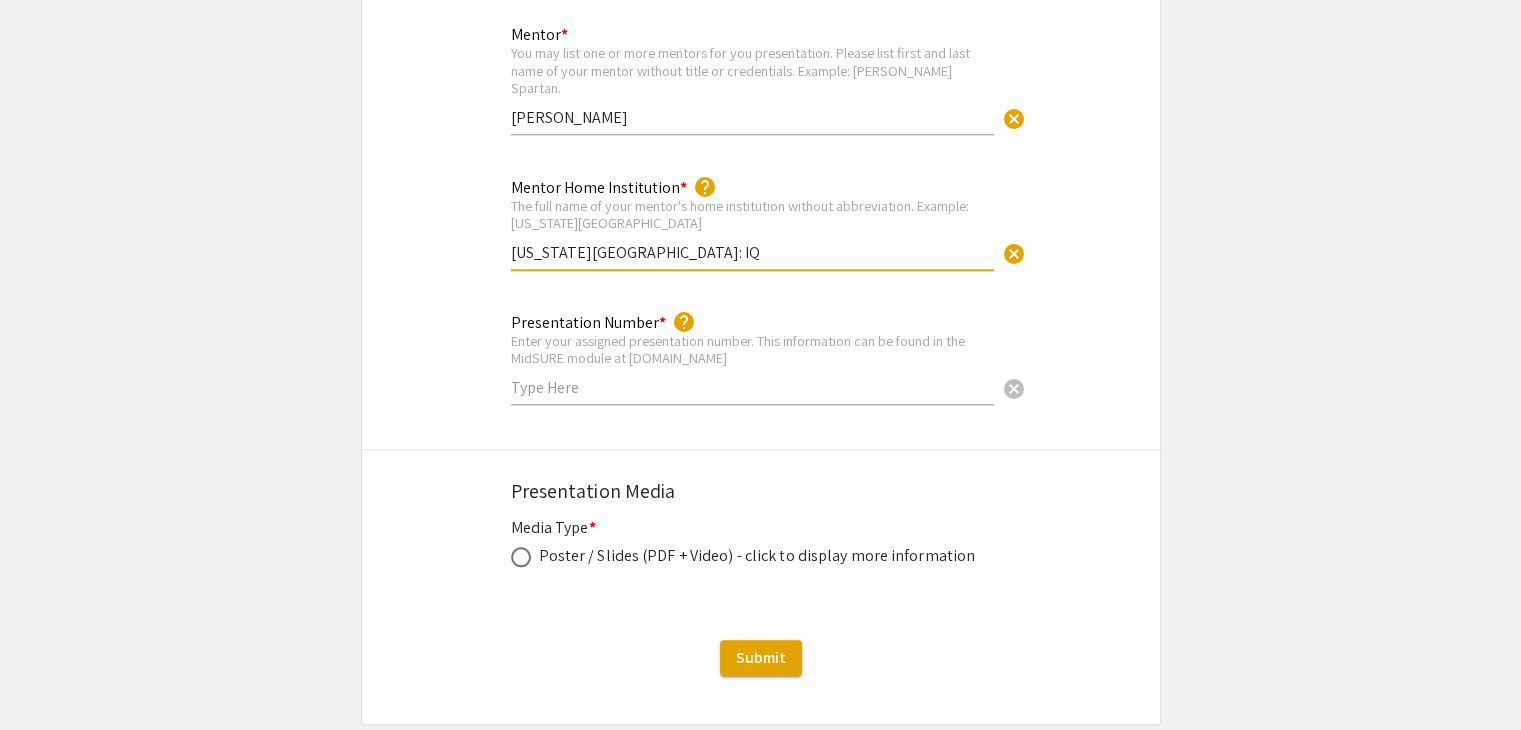 scroll, scrollTop: 2130, scrollLeft: 0, axis: vertical 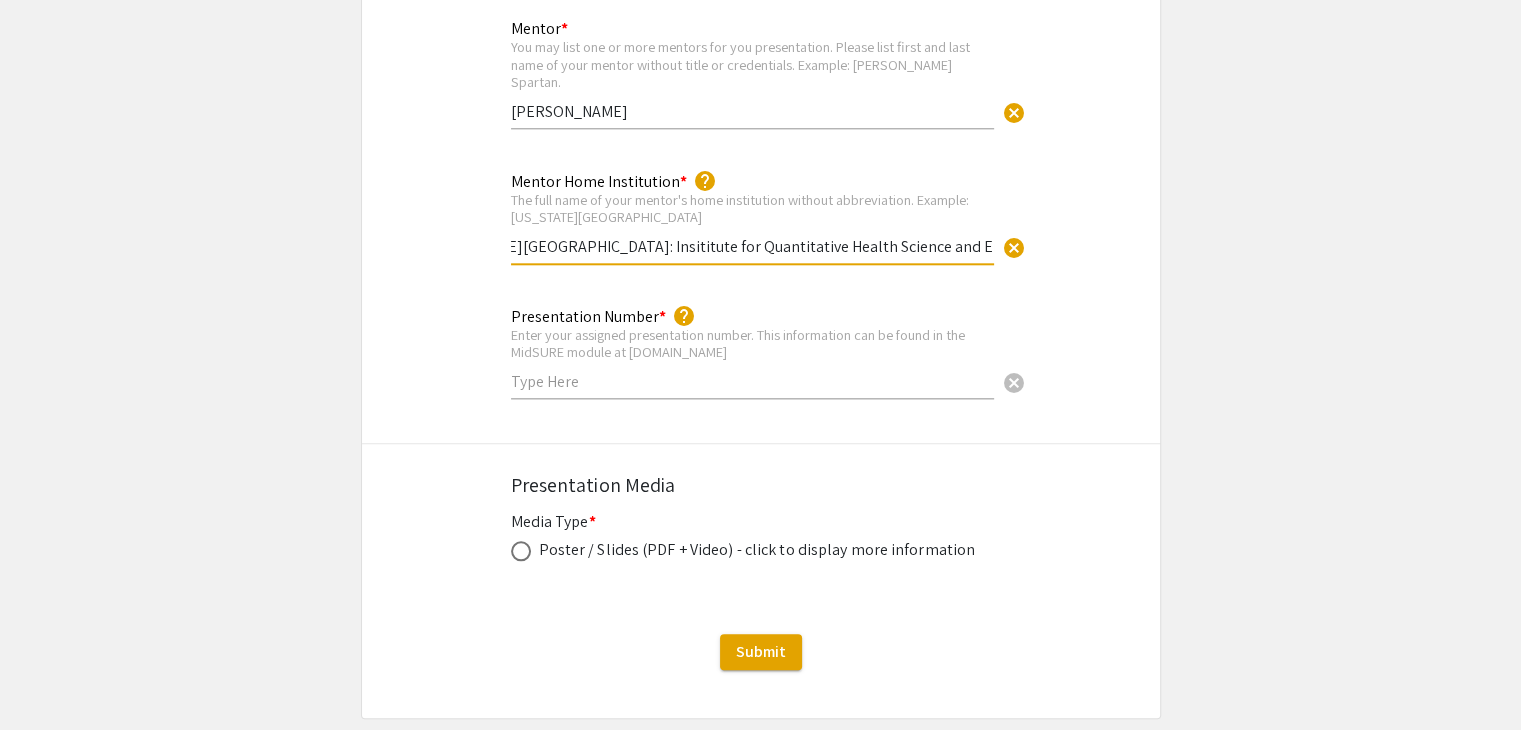 type on "[US_STATE][GEOGRAPHIC_DATA]: Insititute for Quantitative Health Science and Engineering" 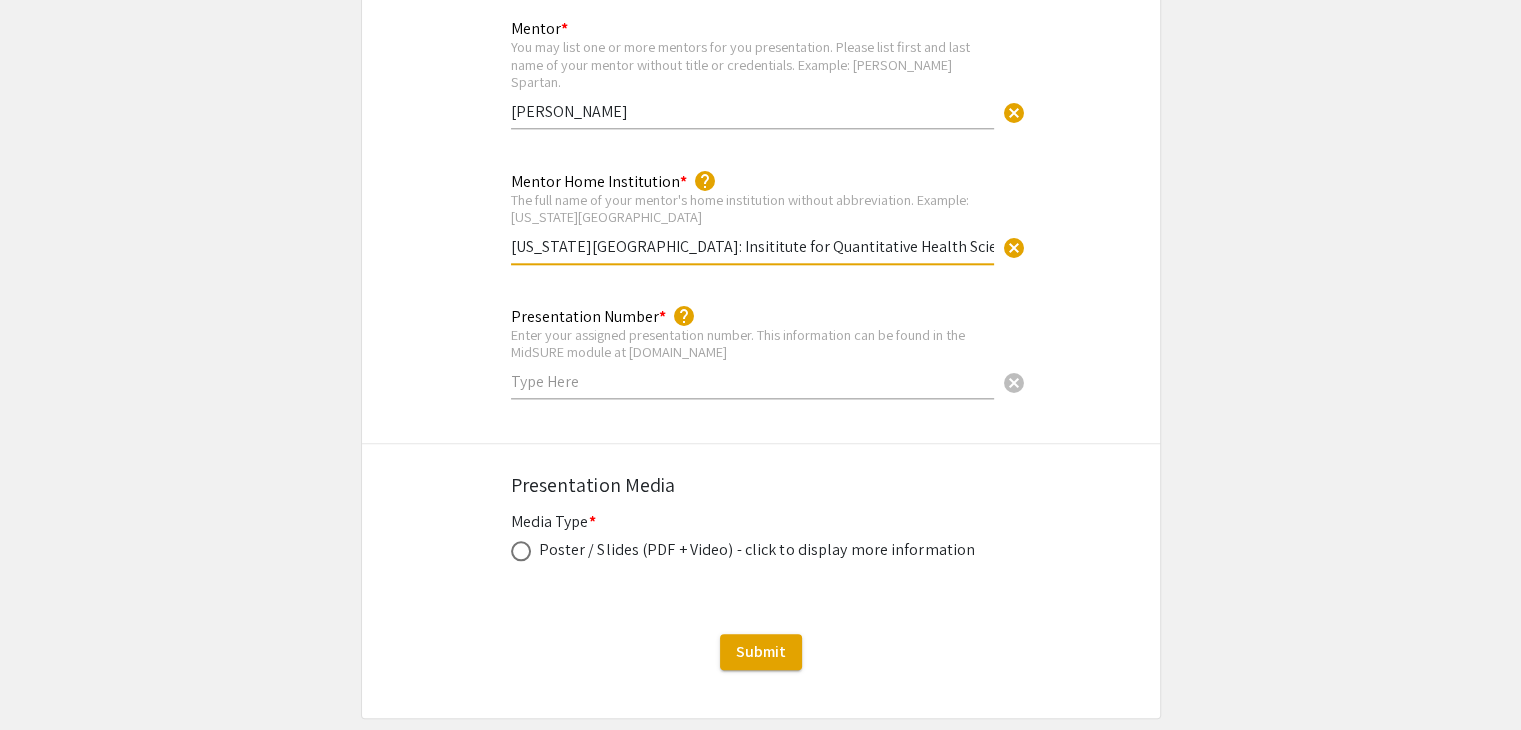 click on "Enter your assigned presentation number. This information can be found in the MidSURE module at [DOMAIN_NAME]" 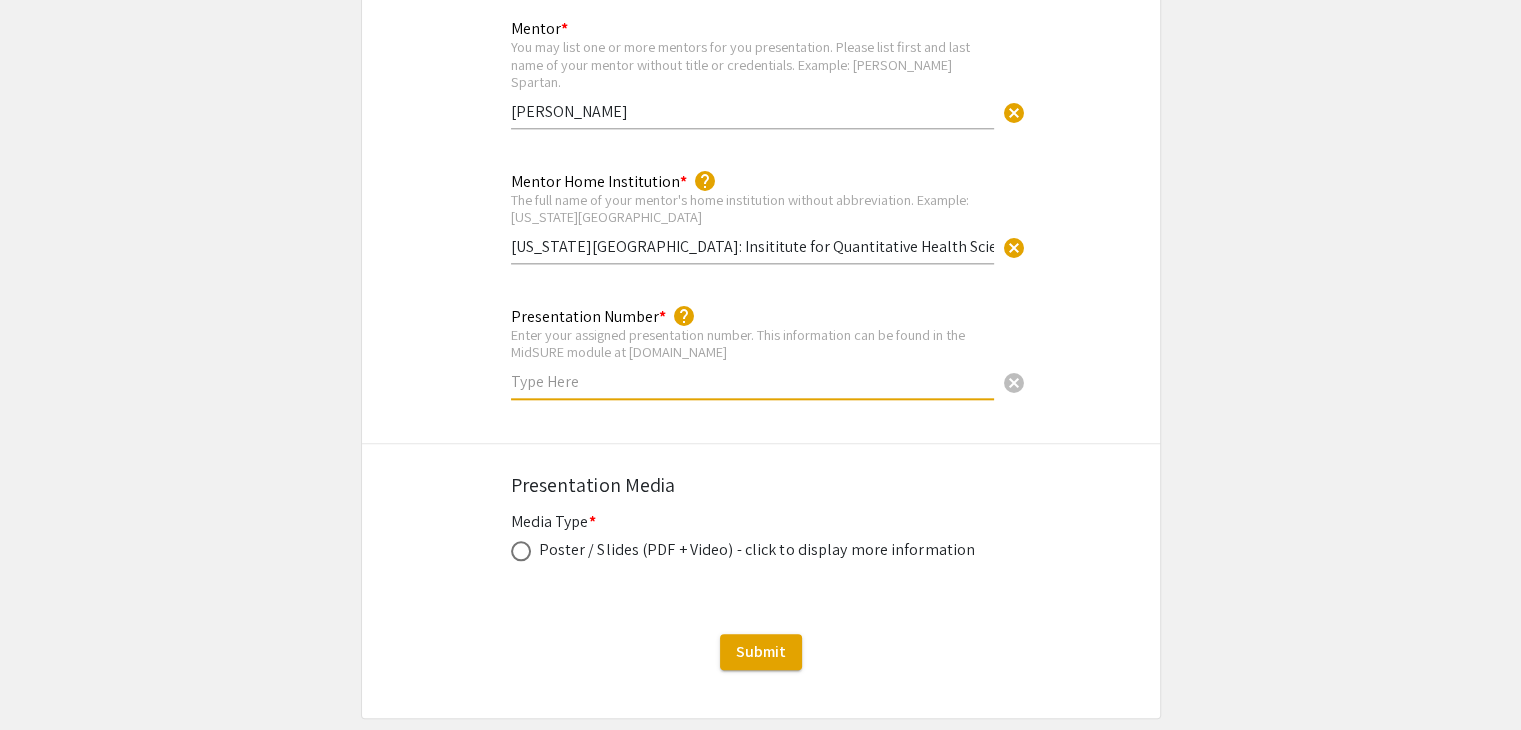 click on "Presentation Number * help  Enter your assigned presentation number. This information can be found in the MidSURE module at [DOMAIN_NAME] cancel" 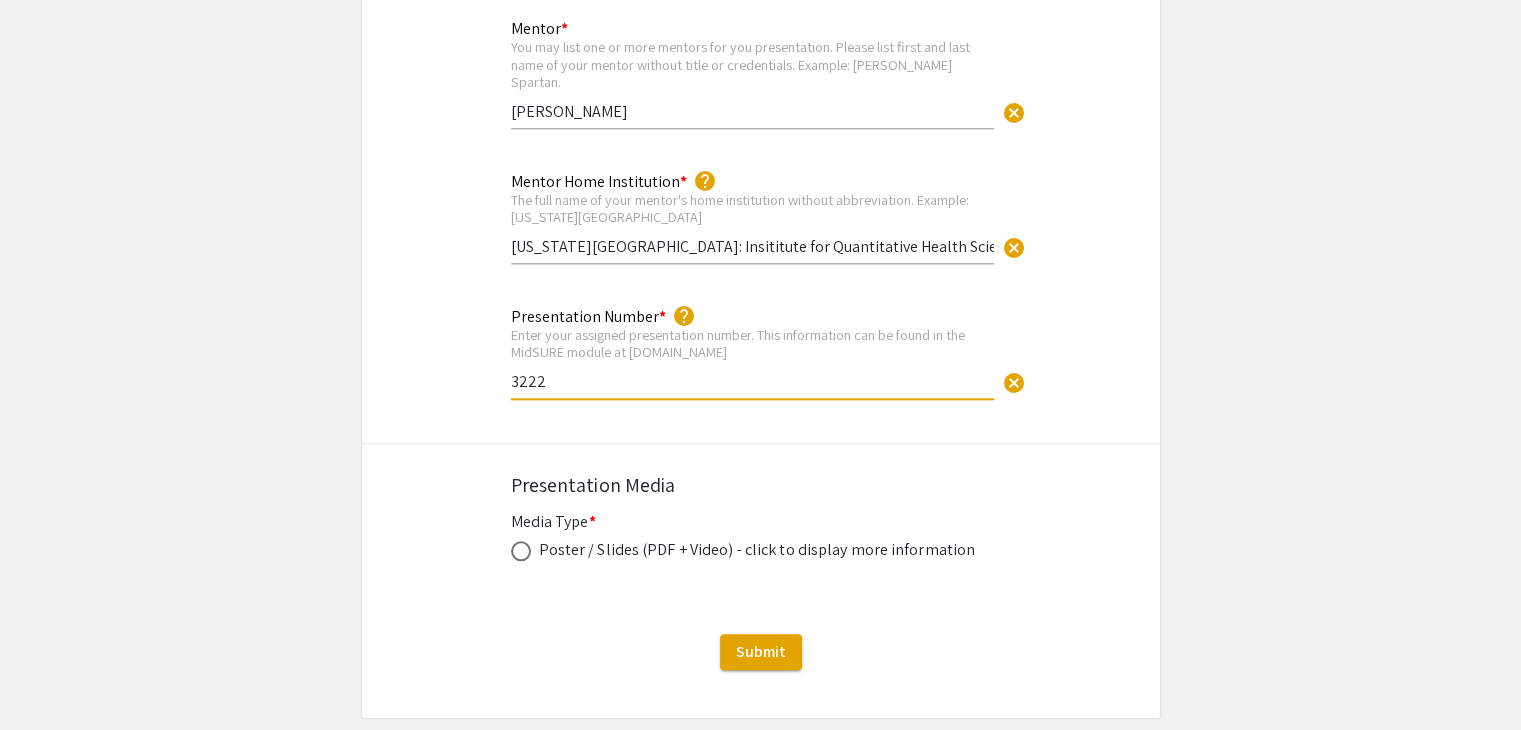 type on "3222" 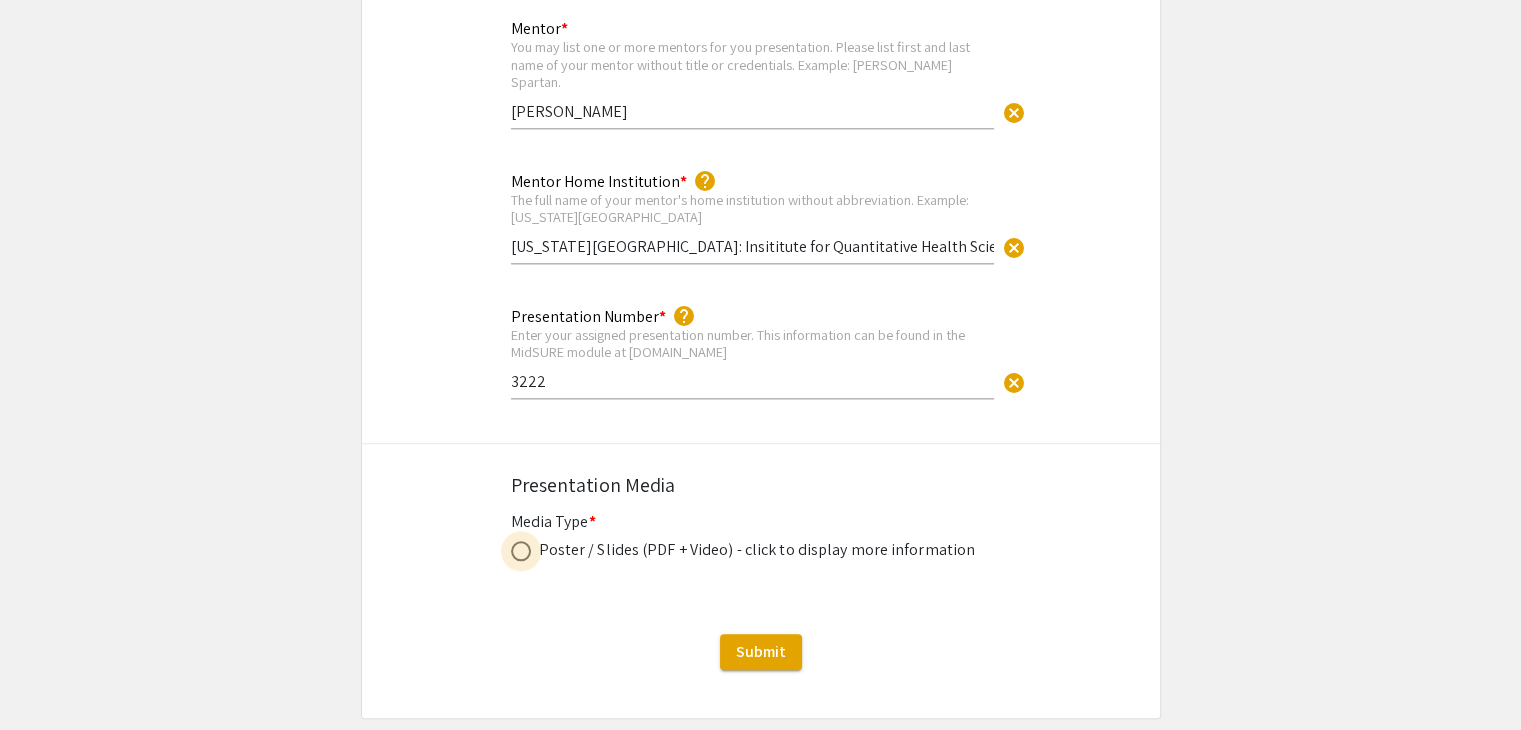 click at bounding box center (521, 551) 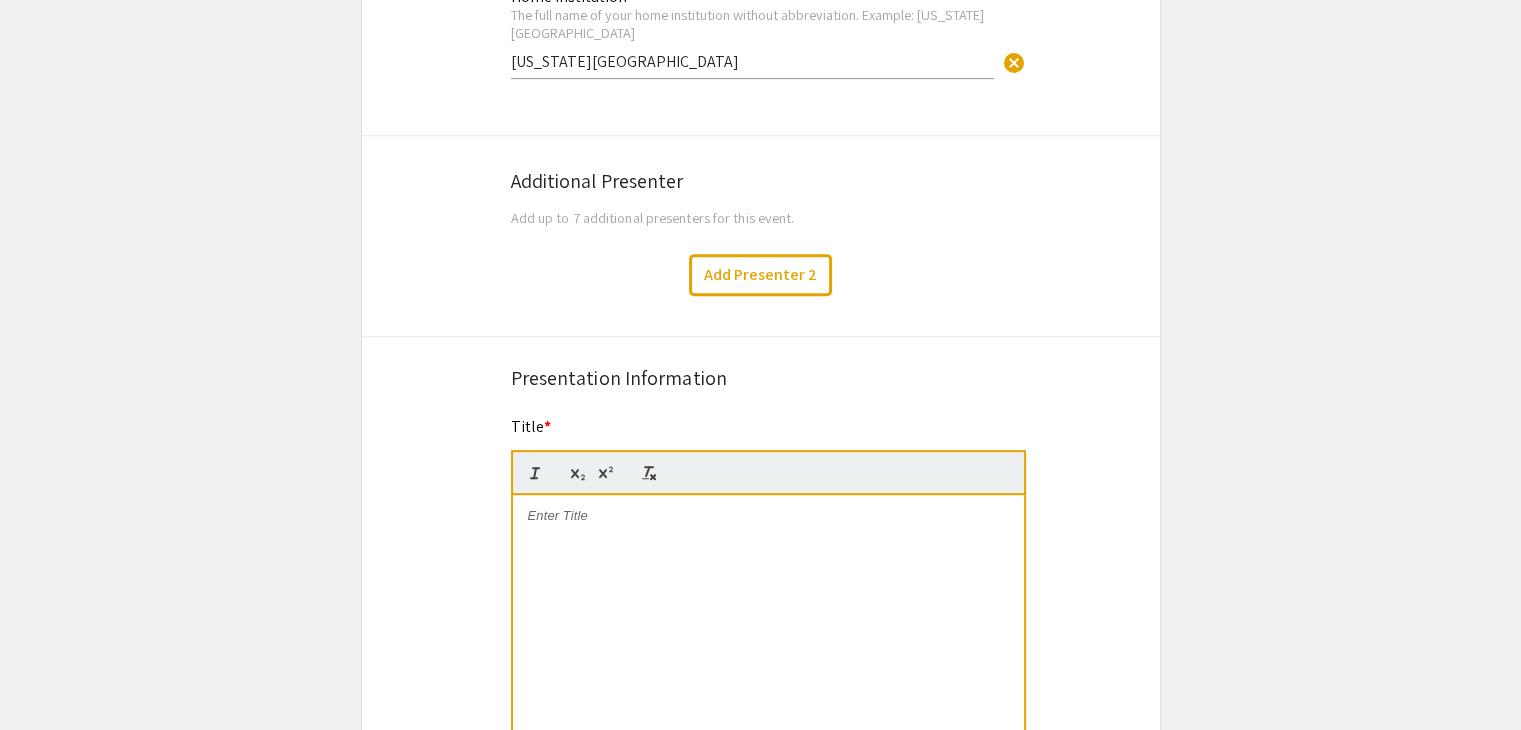 scroll, scrollTop: 1440, scrollLeft: 0, axis: vertical 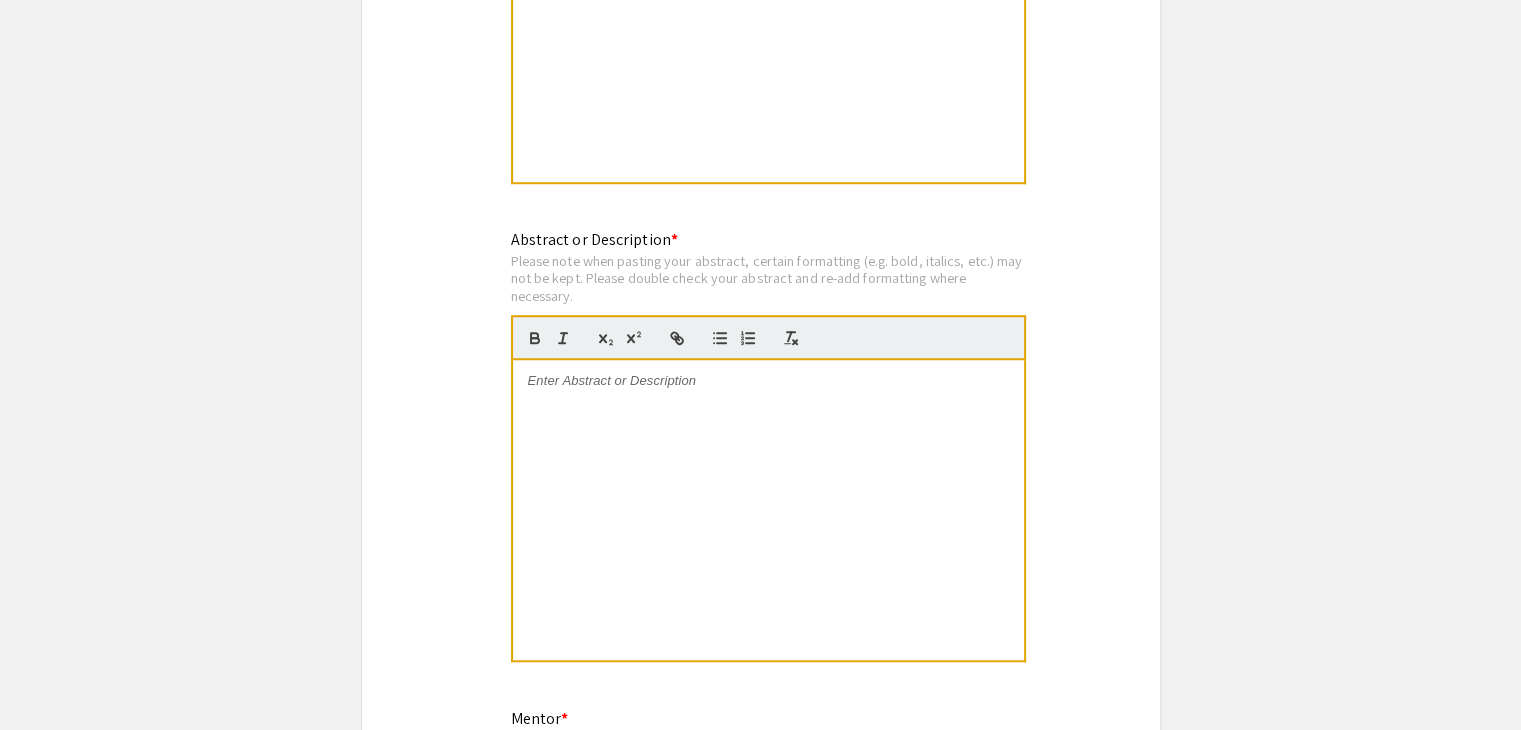 click at bounding box center [768, 510] 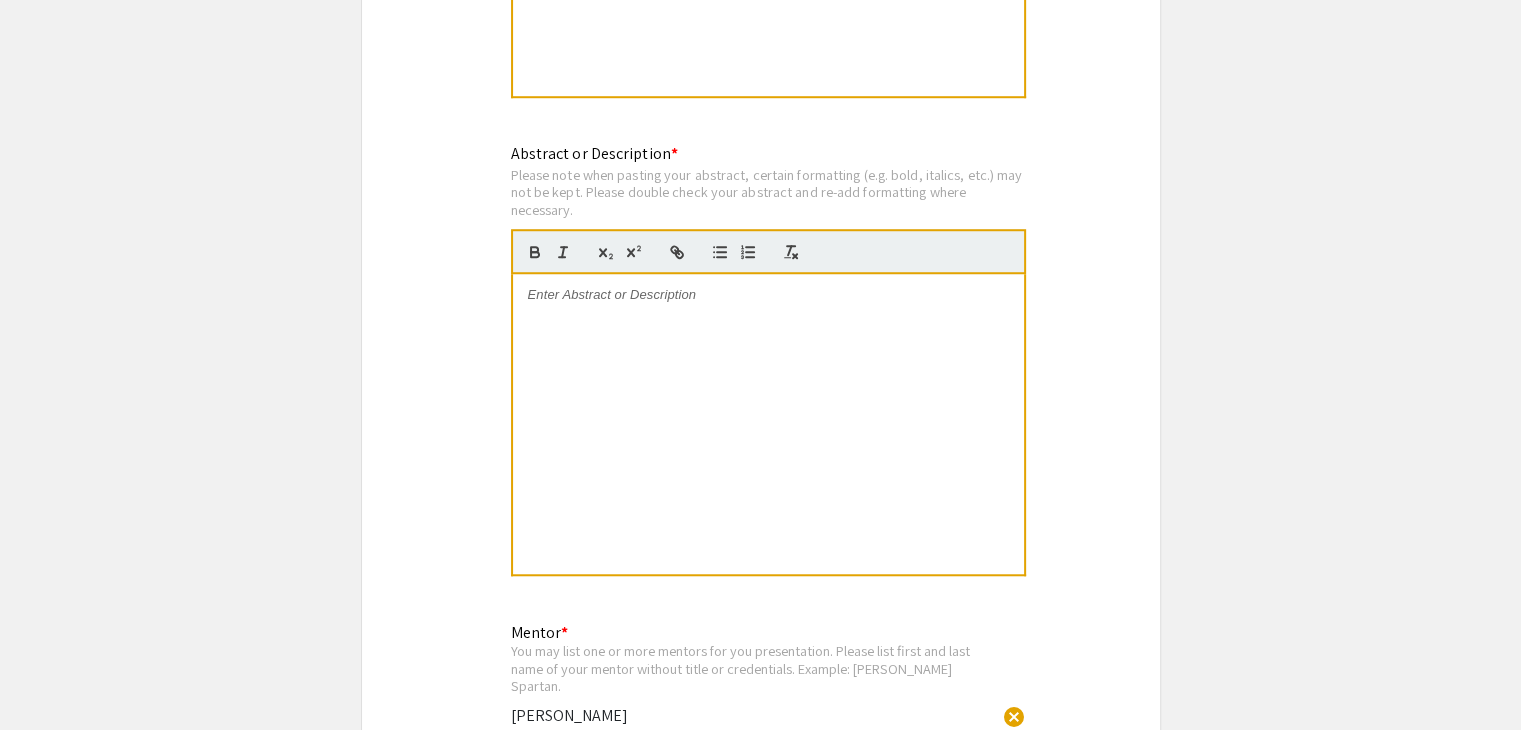 scroll, scrollTop: 1536, scrollLeft: 0, axis: vertical 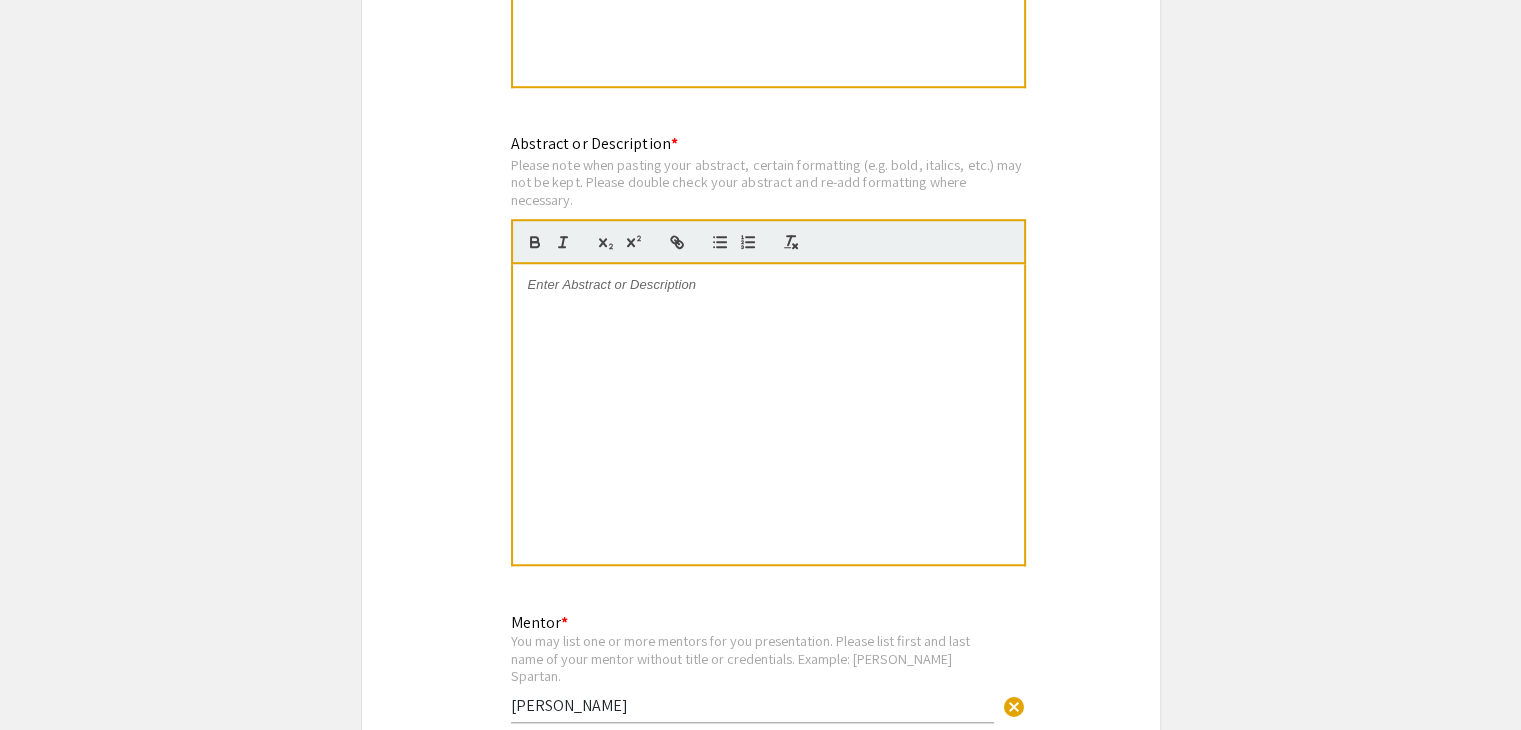 click at bounding box center (768, 414) 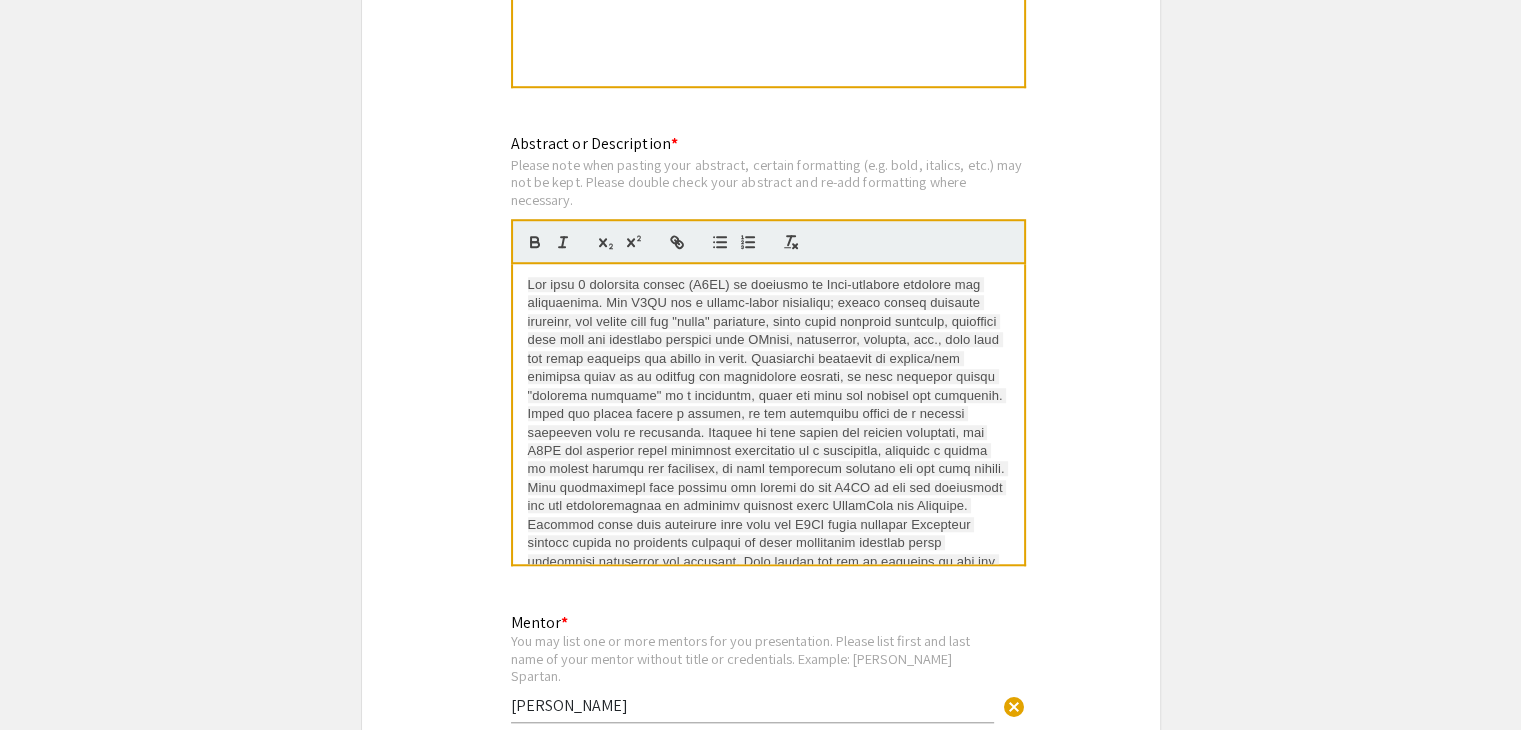 scroll, scrollTop: 0, scrollLeft: 0, axis: both 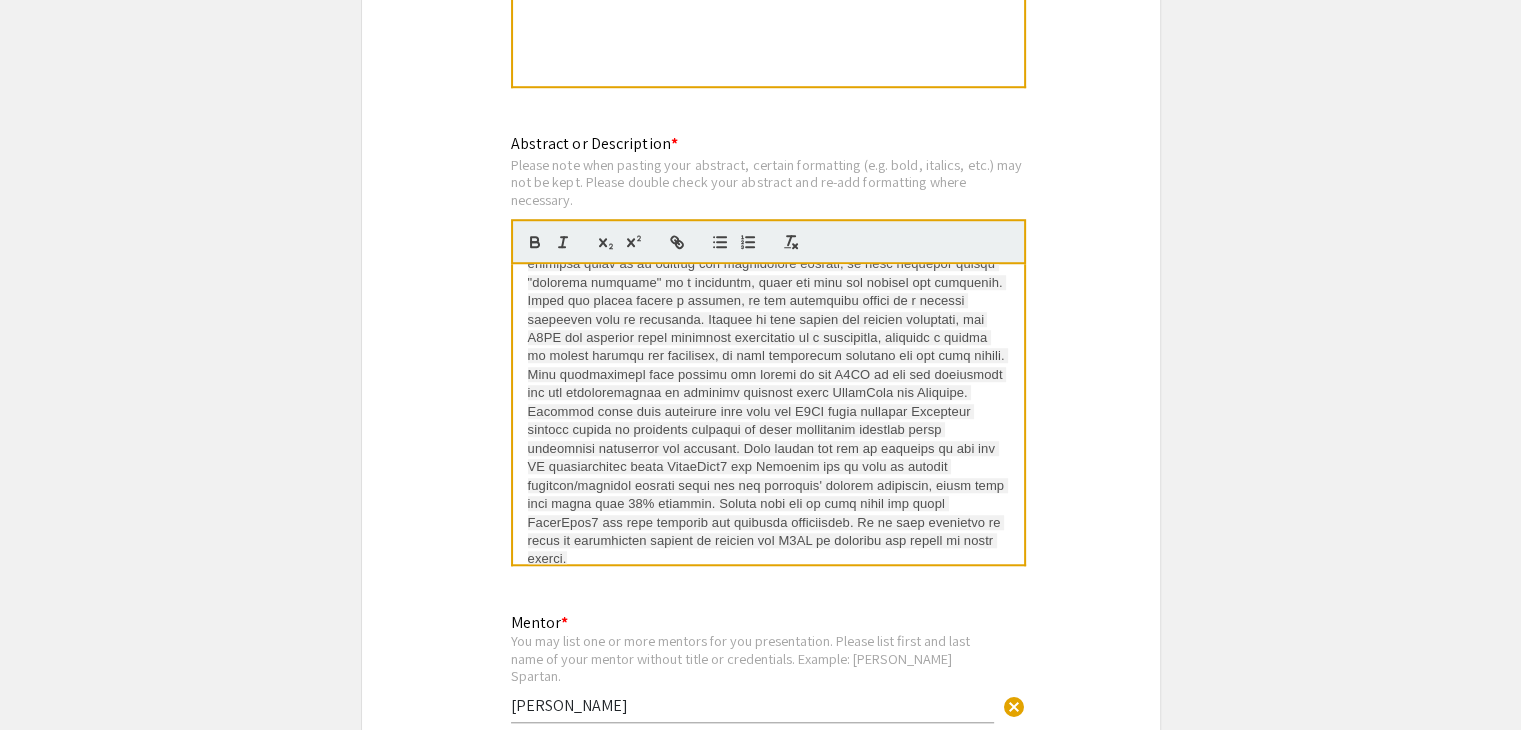 click at bounding box center [768, 365] 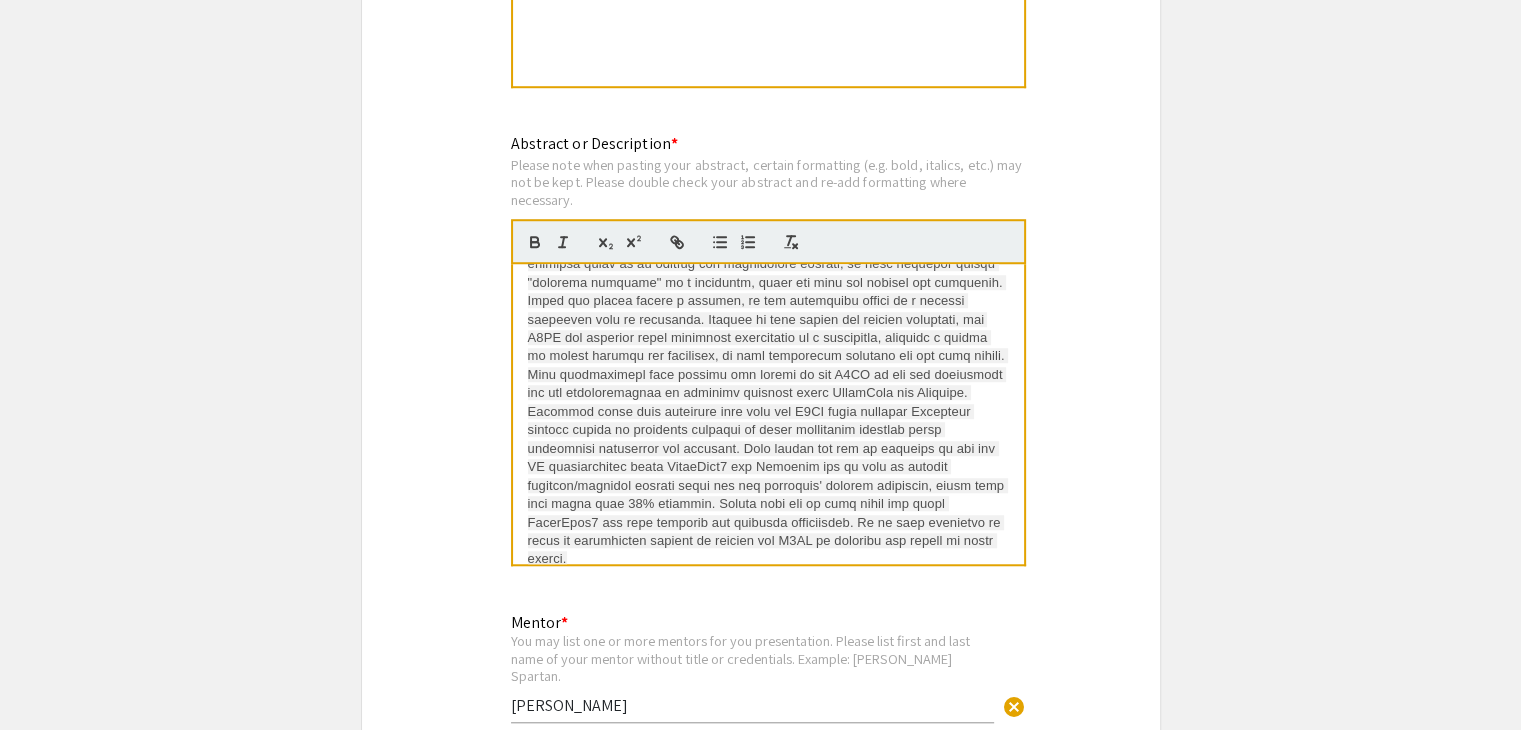 scroll, scrollTop: 0, scrollLeft: 0, axis: both 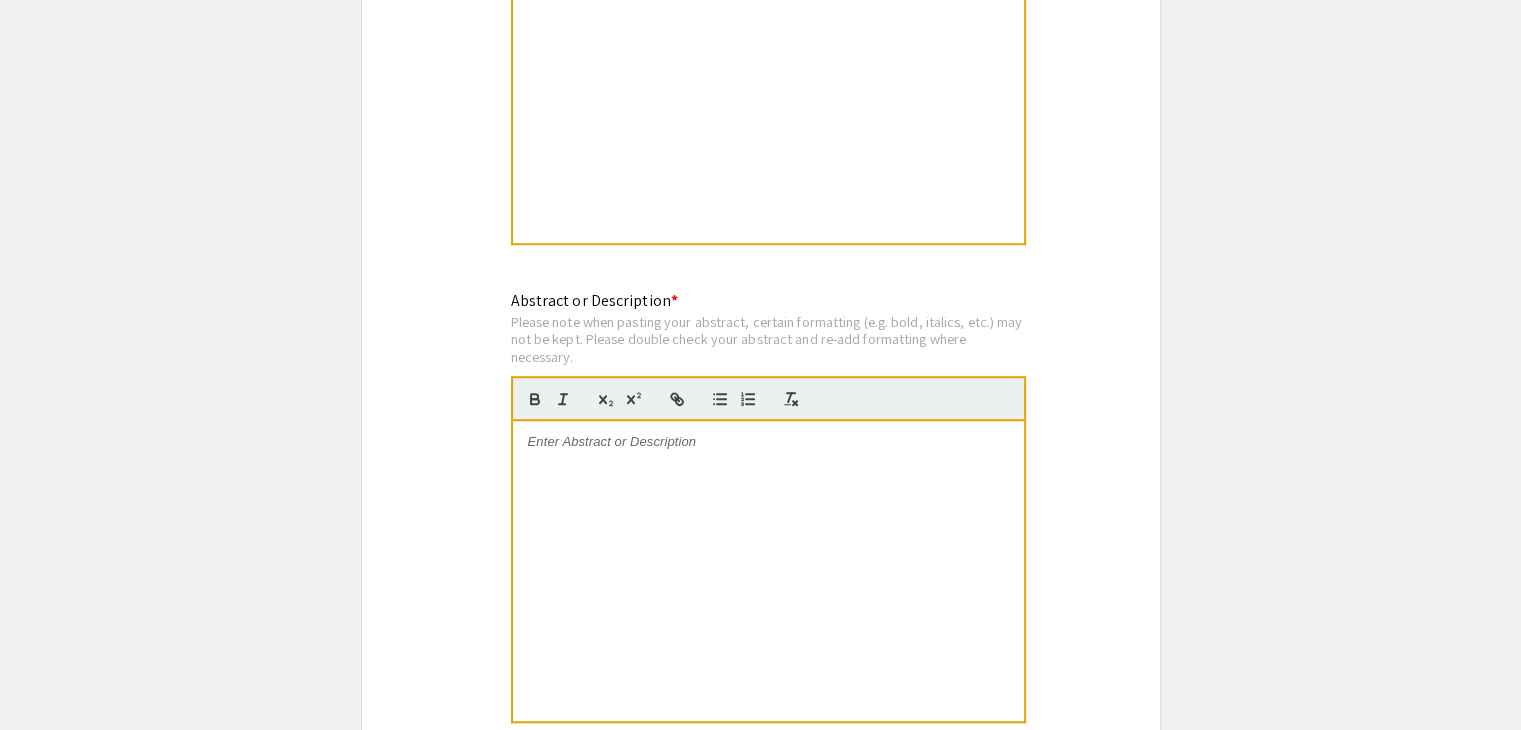 click at bounding box center [768, 571] 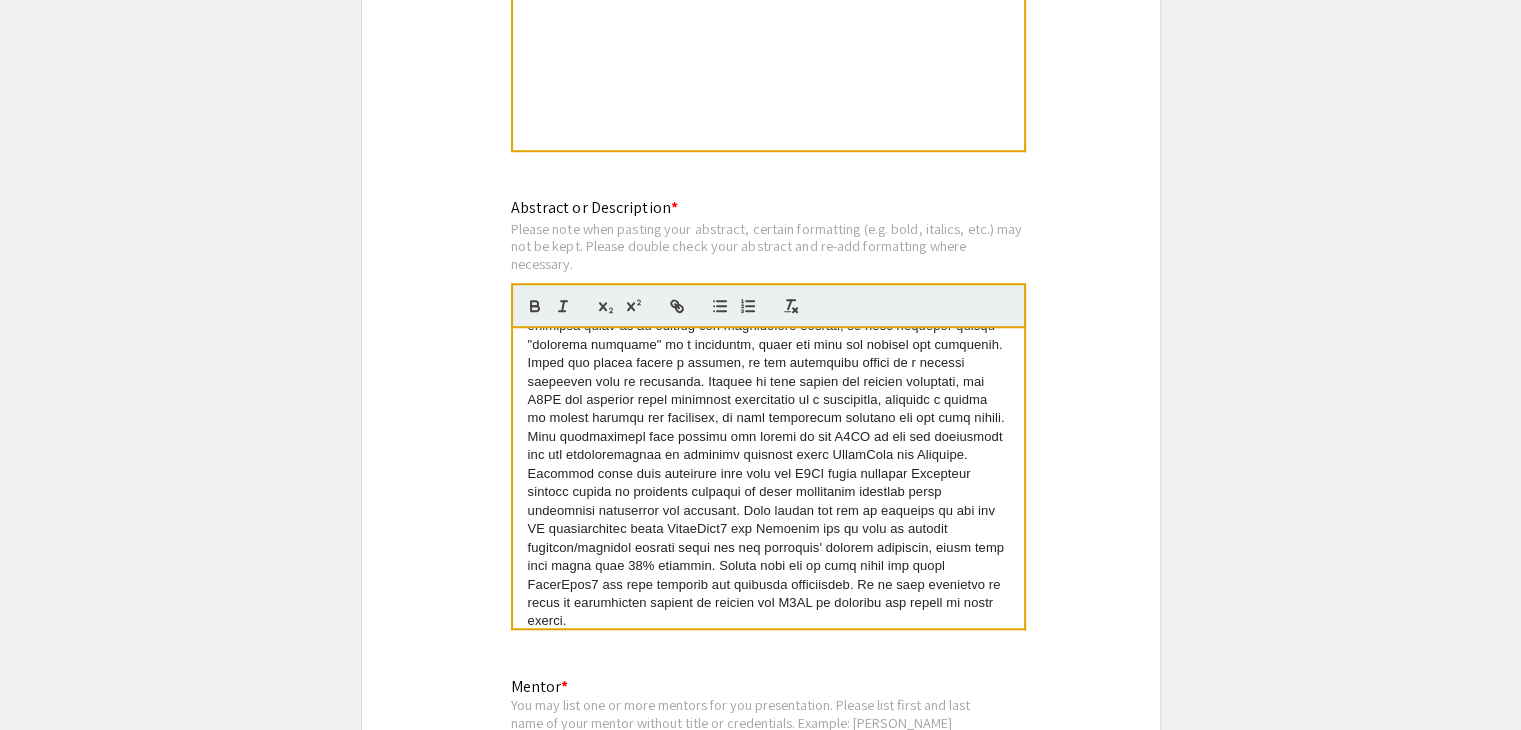 scroll, scrollTop: 1471, scrollLeft: 0, axis: vertical 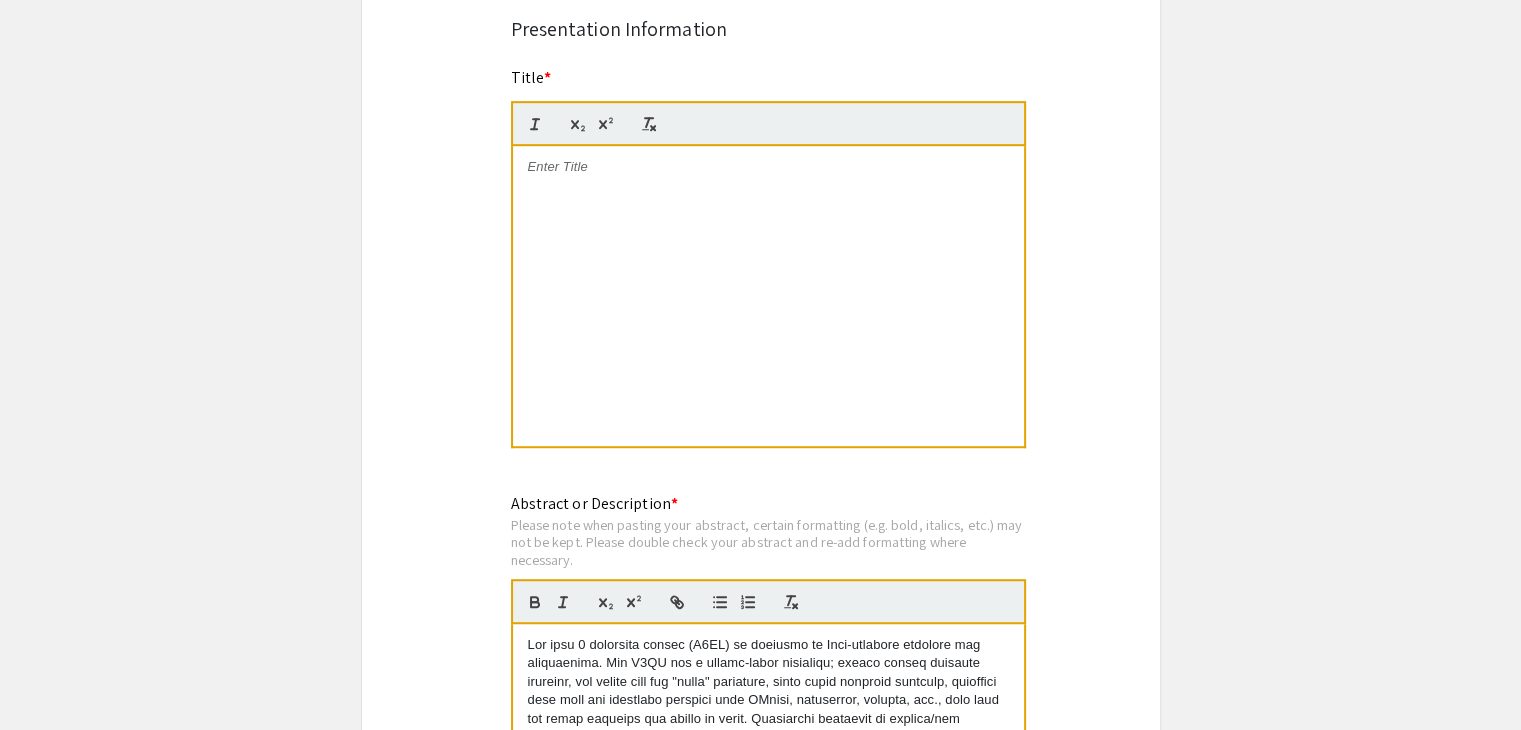 click at bounding box center [768, 296] 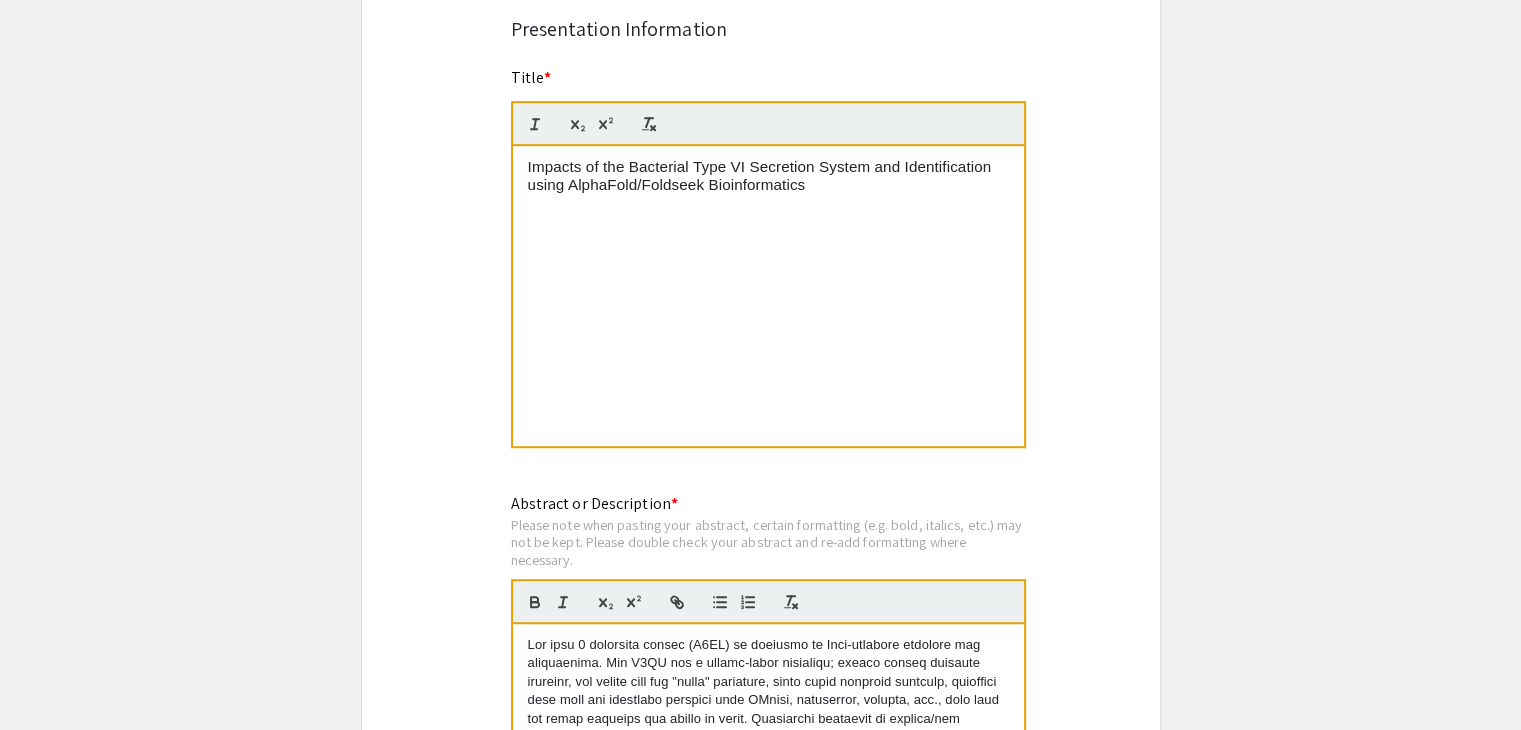 click on "Impacts of the Bacterial Type VI Secretion System and Identification using AlphaFold/Foldseek Bioinformatics" at bounding box center [768, 176] 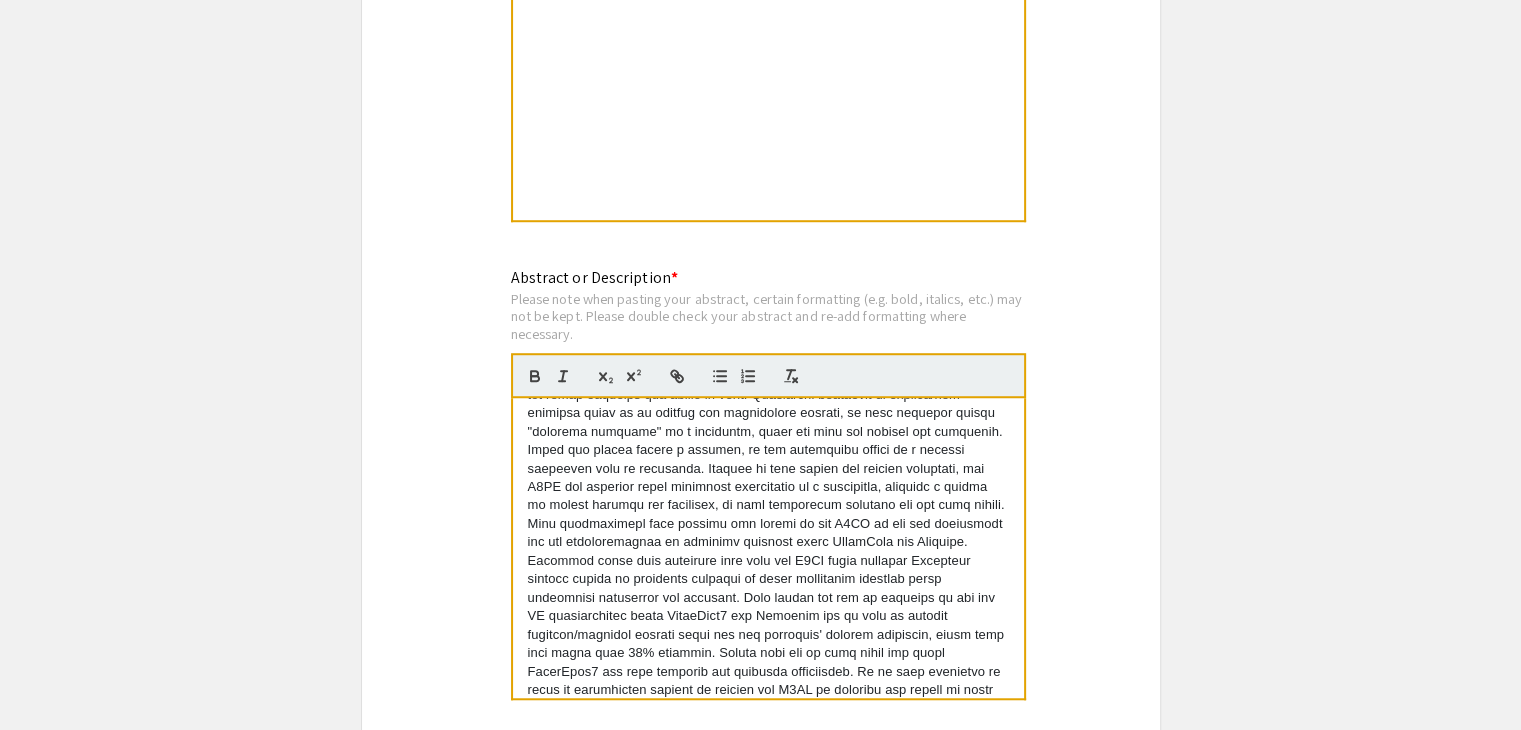 scroll, scrollTop: 129, scrollLeft: 0, axis: vertical 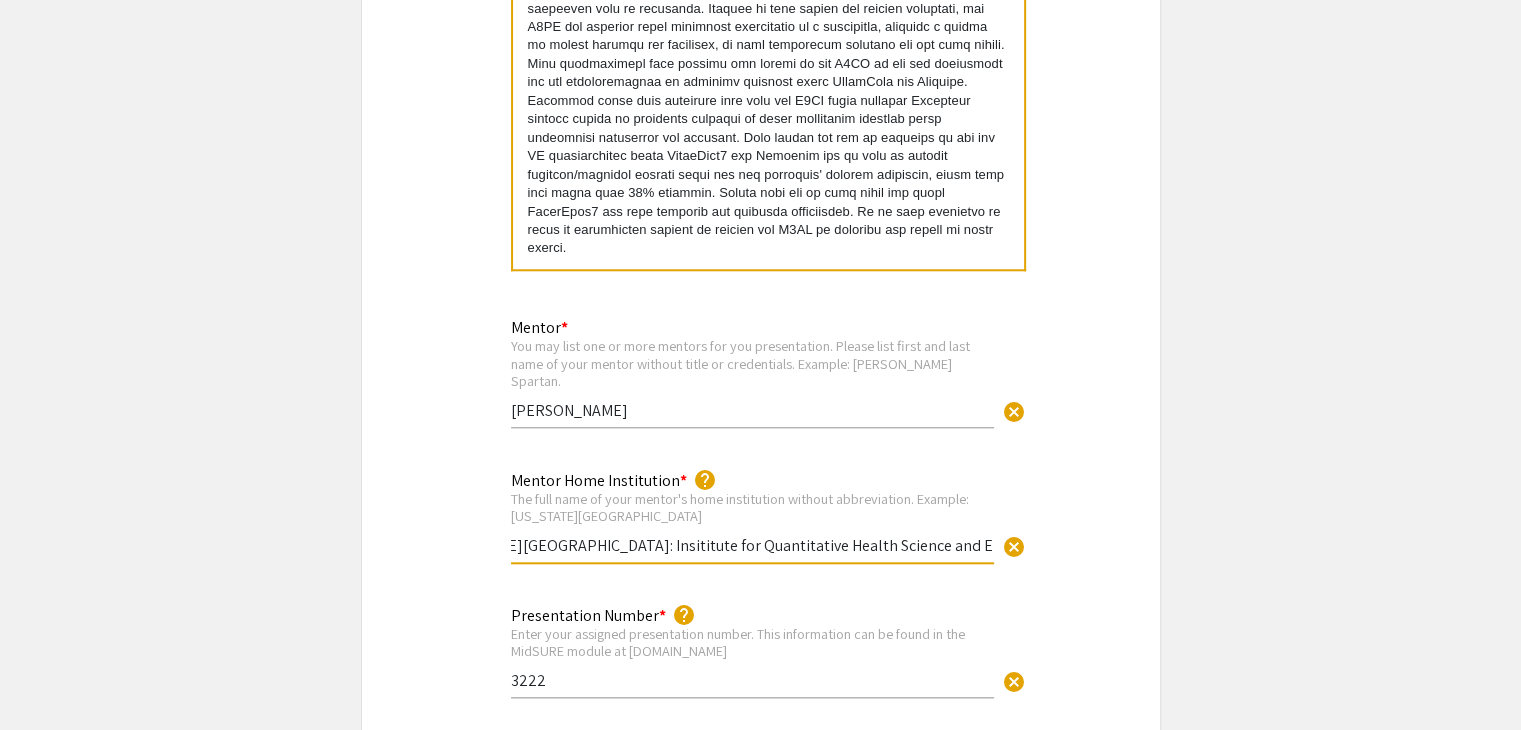 drag, startPoint x: 677, startPoint y: 523, endPoint x: 1249, endPoint y: 541, distance: 572.28314 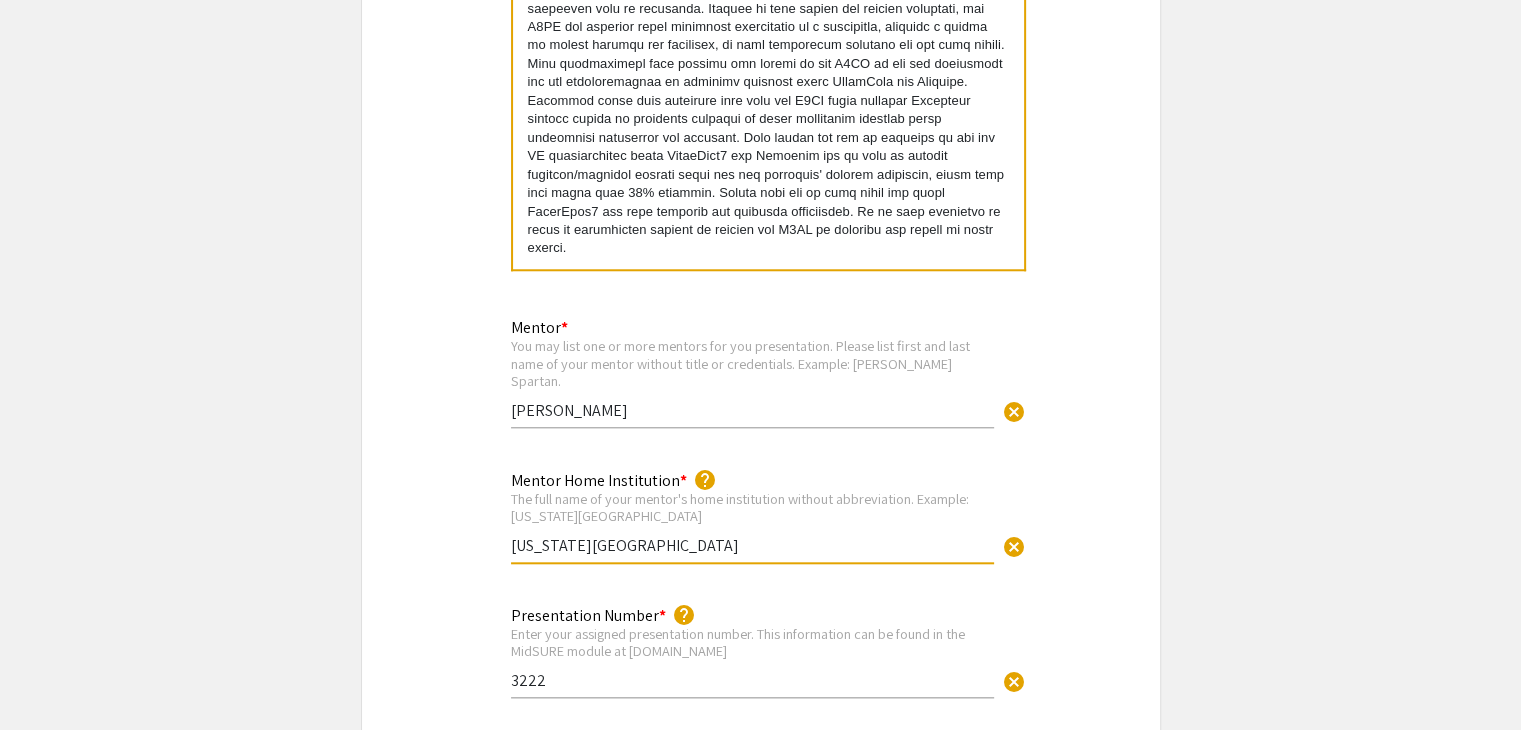 scroll, scrollTop: 0, scrollLeft: 0, axis: both 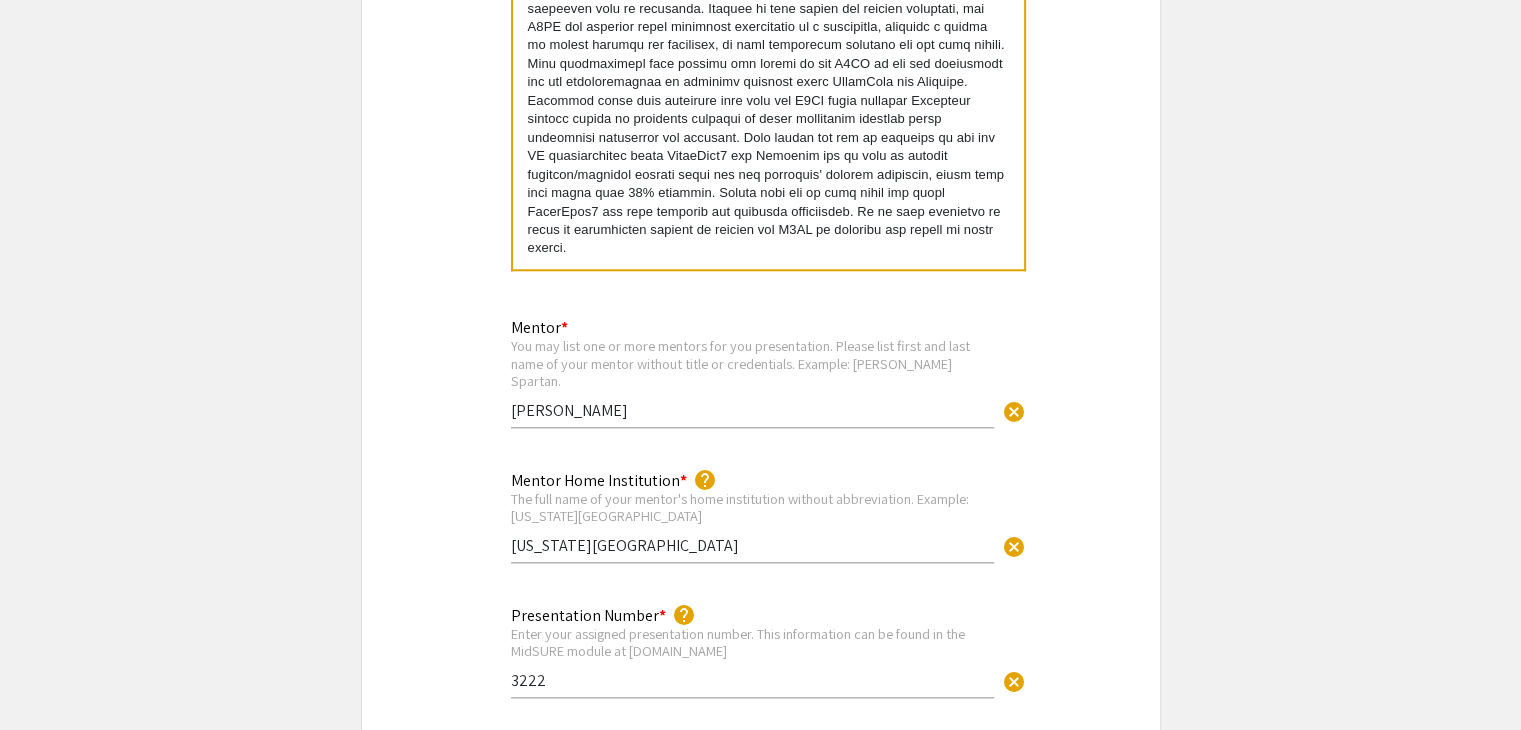 click on "Symposium Presentation Submission Mid-[US_STATE] Symposium for Undergraduate Research Experiences 2025  Please fill out the following form with your poster or presentation information. Please only submit one form per presentation, and please note that this submission is final.   Presenter Information  First Name * [PERSON_NAME] cancel This field is required. Last Name * Verma cancel This field is required. Email * Use your home institution email address. [EMAIL_ADDRESS][DOMAIN_NAME] cancel This field is required. Home Institution * The full name of your home institution without abbreviation. Example: [US_STATE][GEOGRAPHIC_DATA] [US_STATE][GEOGRAPHIC_DATA] cancel This field is required.  Additional Presenter  Add up to 7 additional presenters for this event.  Add Presenter 2  Presentation Information Title *                                 Impacts of the Bacterial Type VI Secretion System and Identification using AlphaFold/Foldseek Bioinformatics This field is required. Abstract or Description *" 